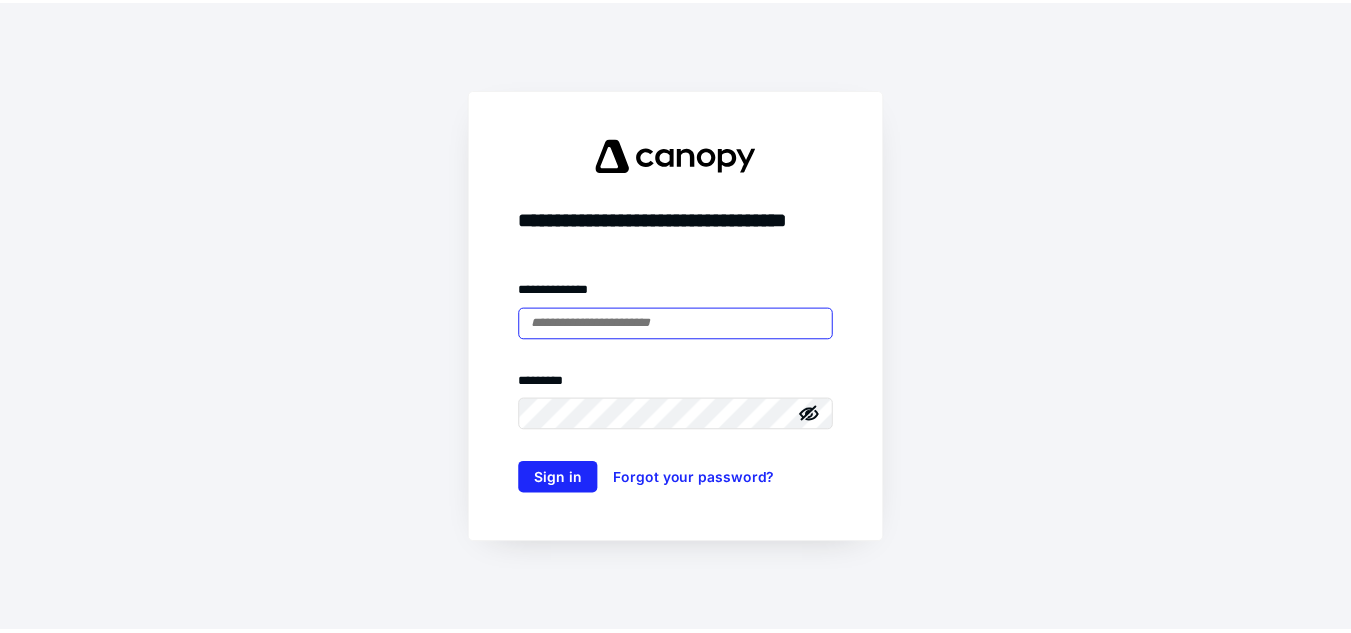 scroll, scrollTop: 0, scrollLeft: 0, axis: both 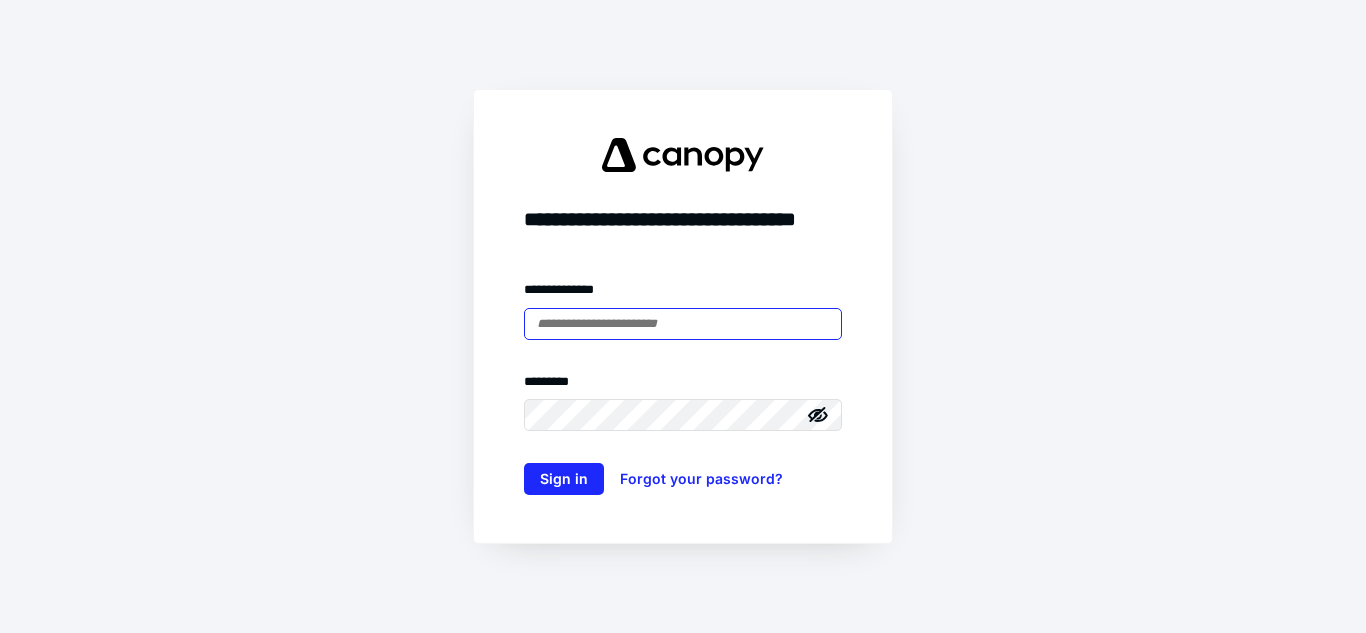 click at bounding box center [683, 324] 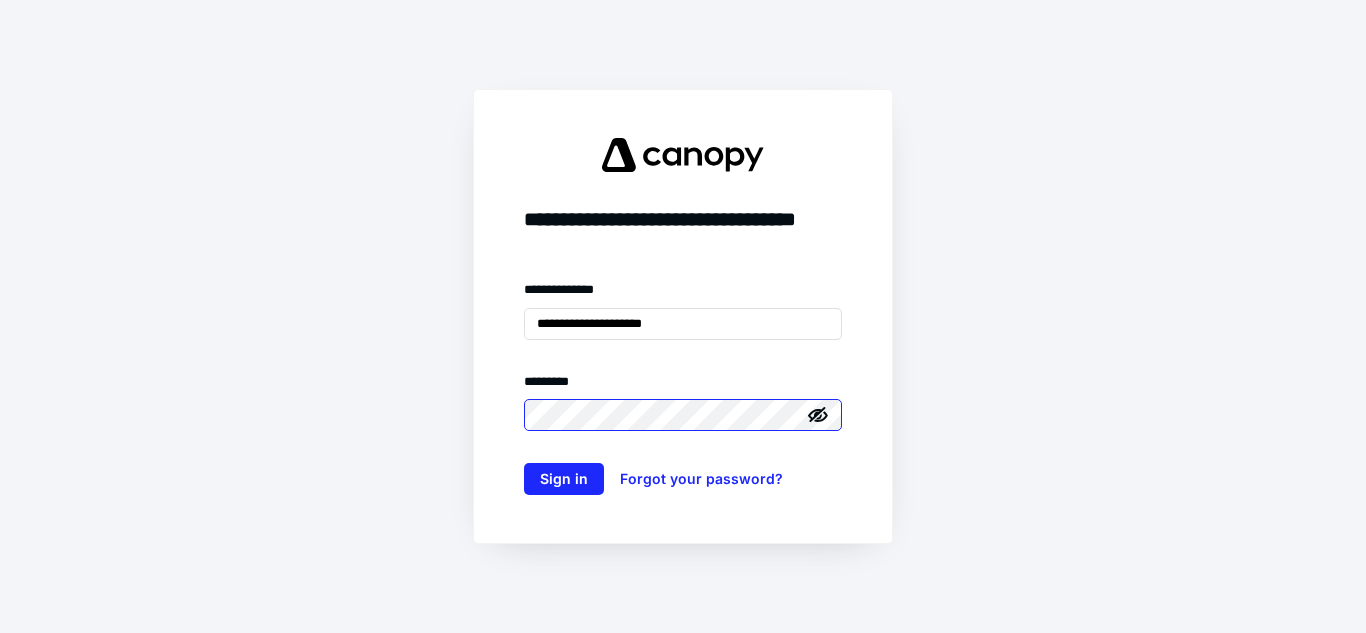 click on "Sign in" at bounding box center [564, 479] 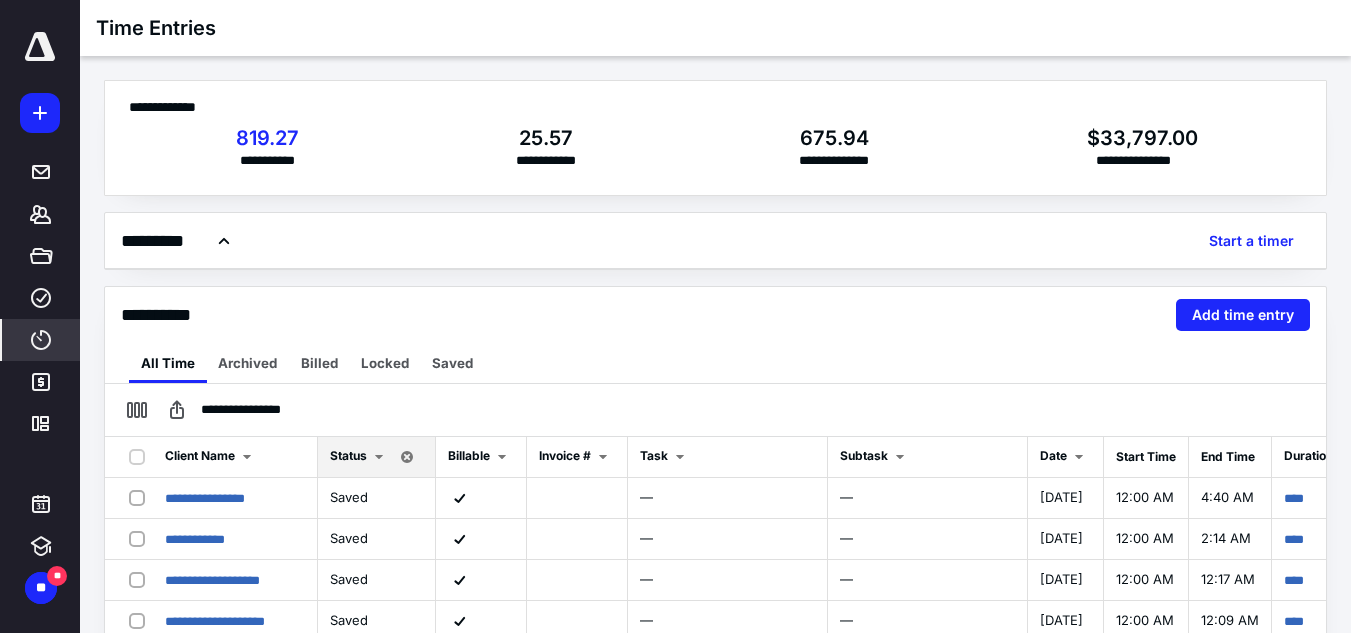 scroll, scrollTop: 0, scrollLeft: 0, axis: both 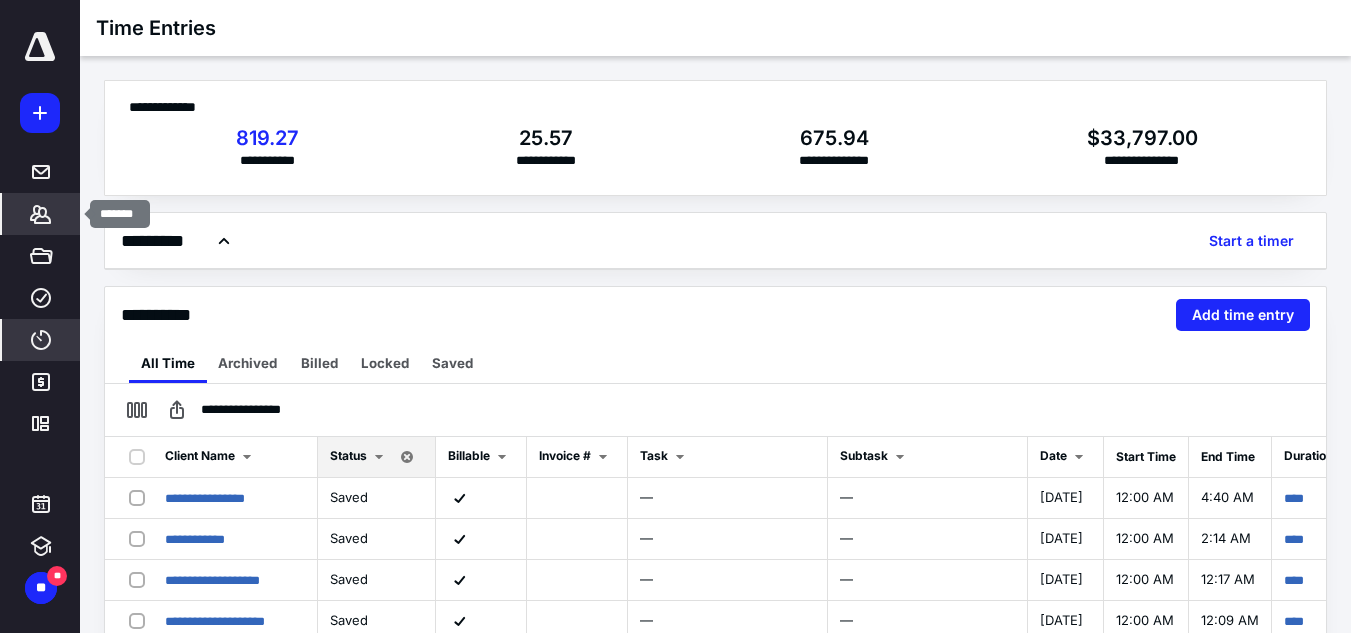 click on "*******" at bounding box center (41, 214) 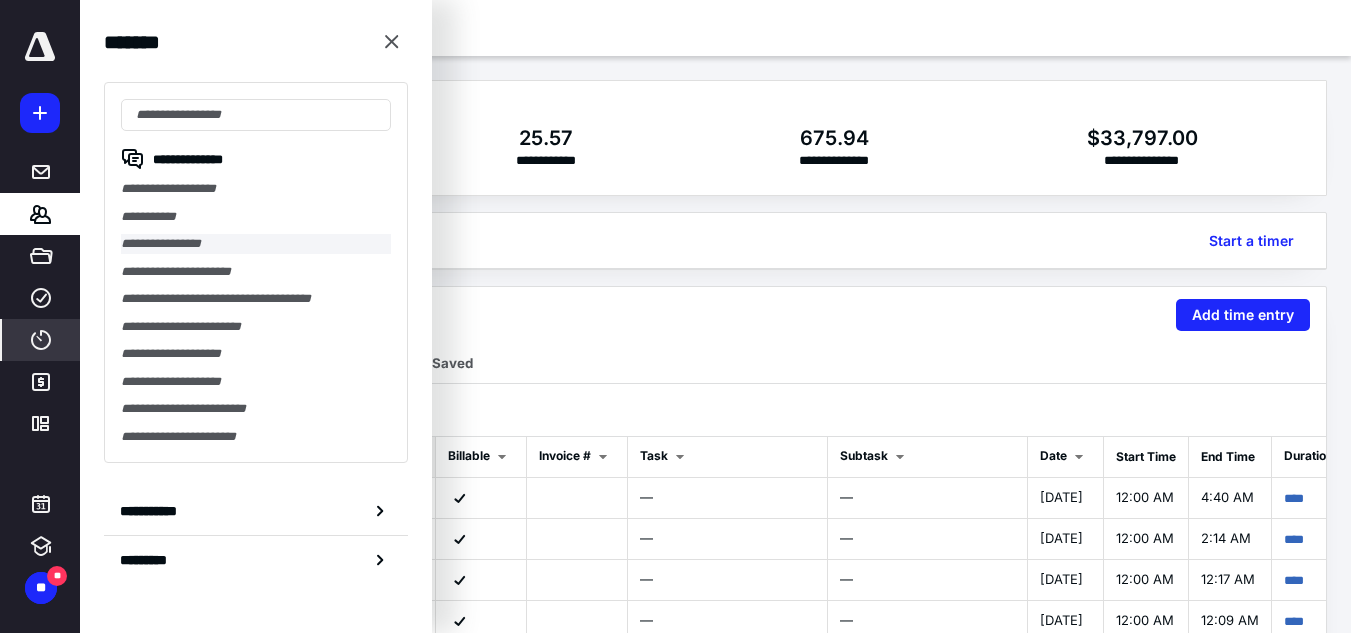 click on "**********" at bounding box center (256, 244) 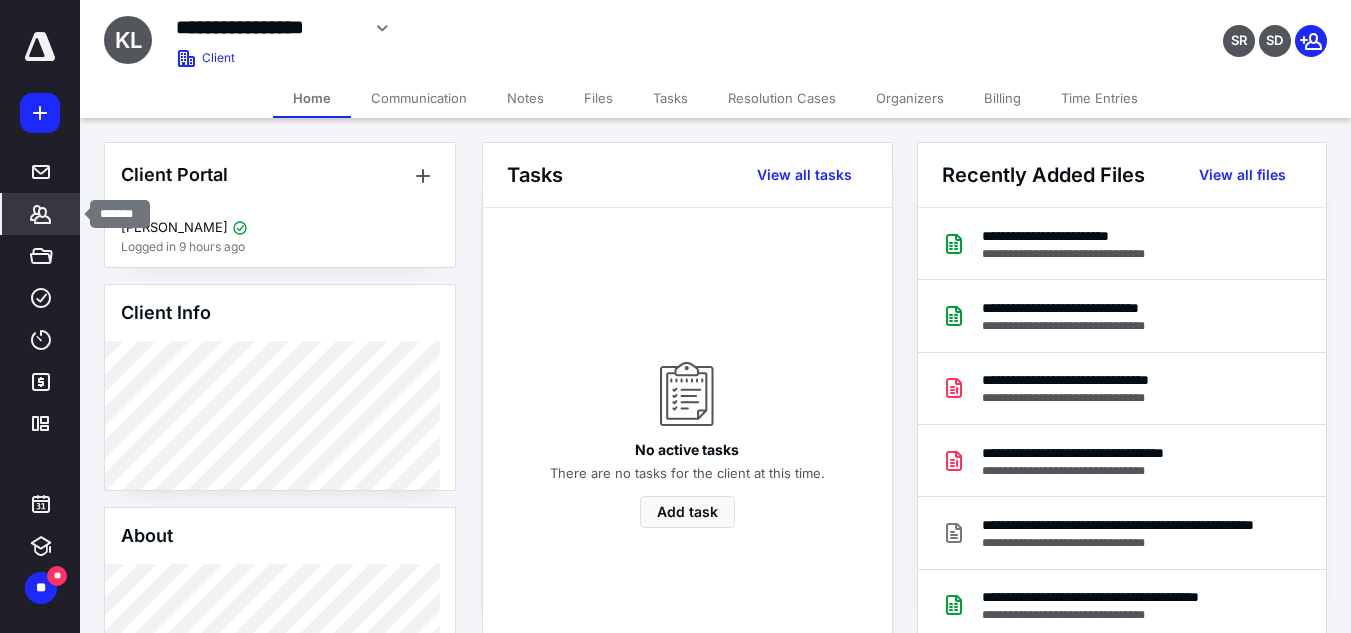 click on "*******" at bounding box center (41, 214) 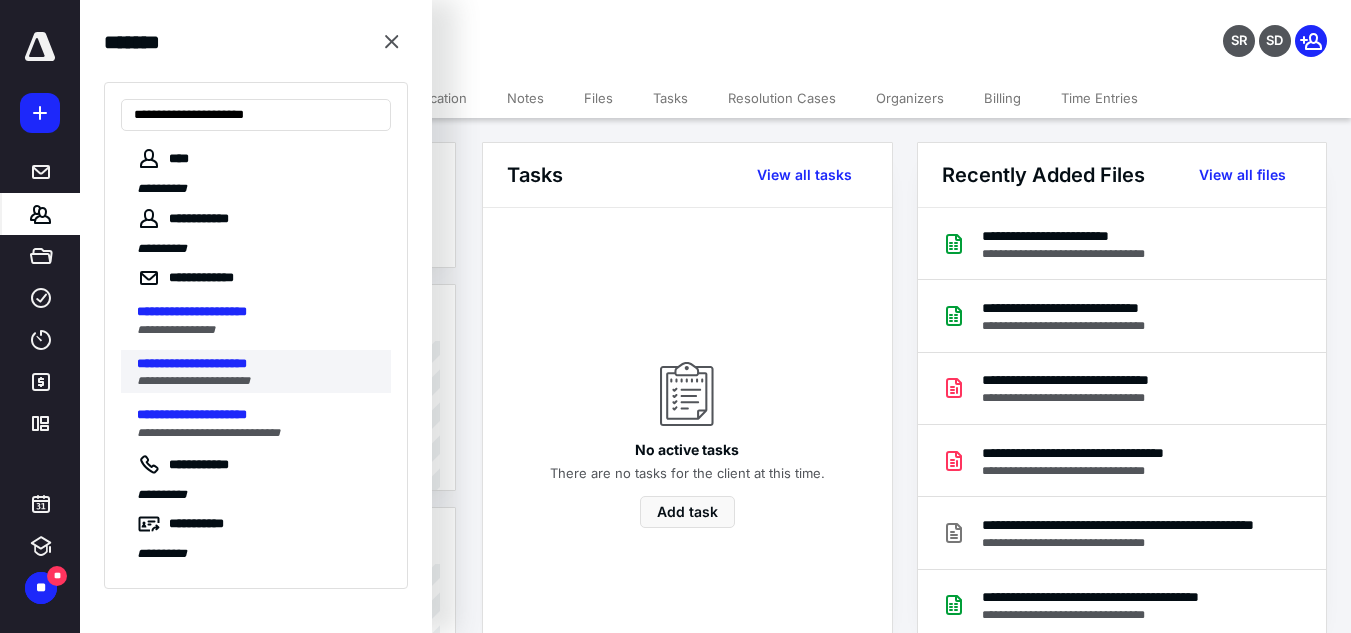 type on "**********" 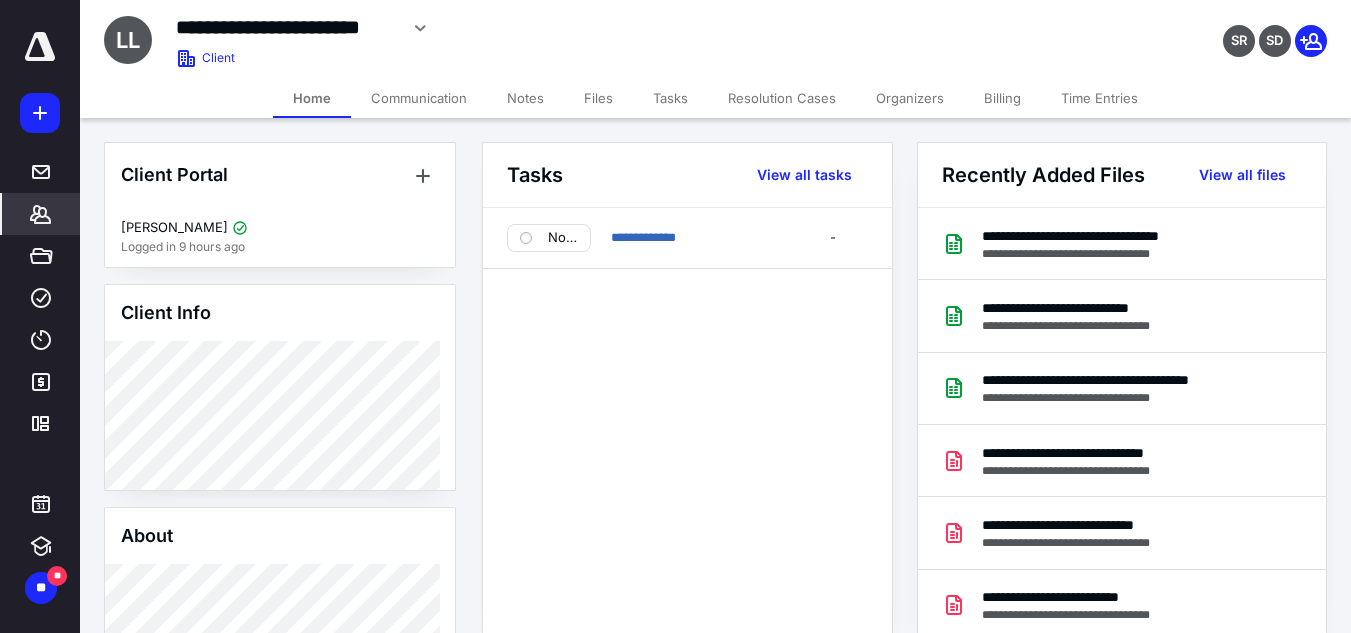 click on "Files" at bounding box center (598, 98) 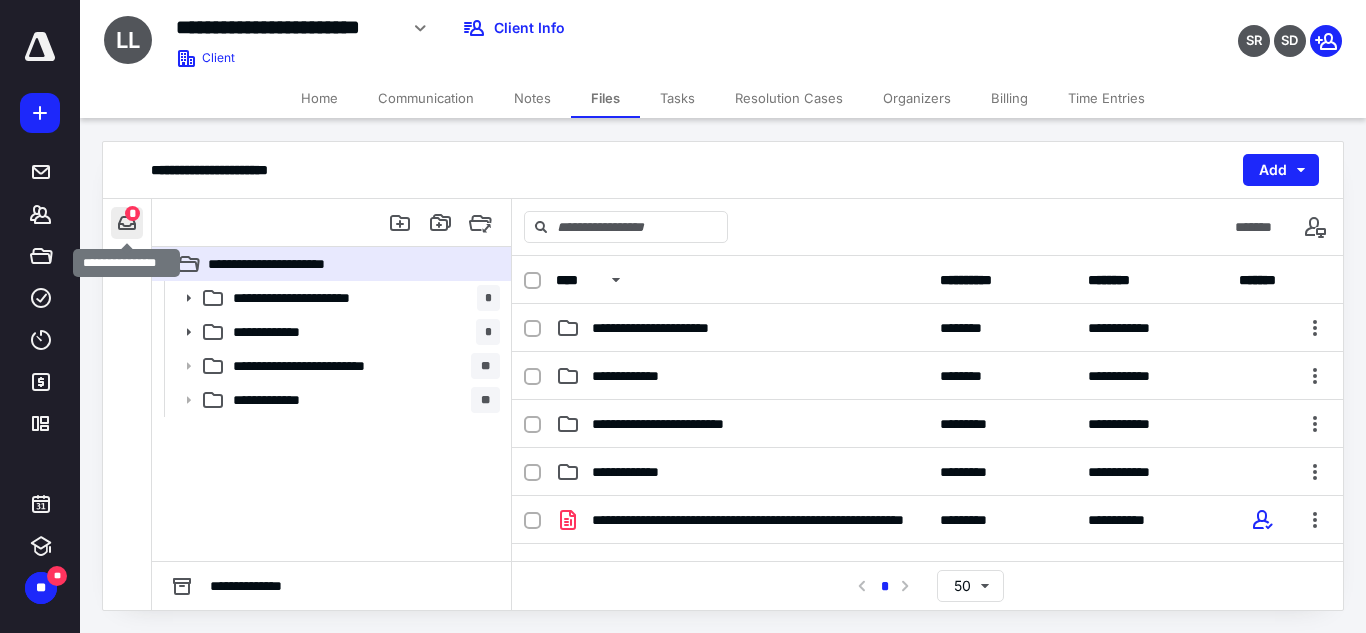 click at bounding box center [127, 223] 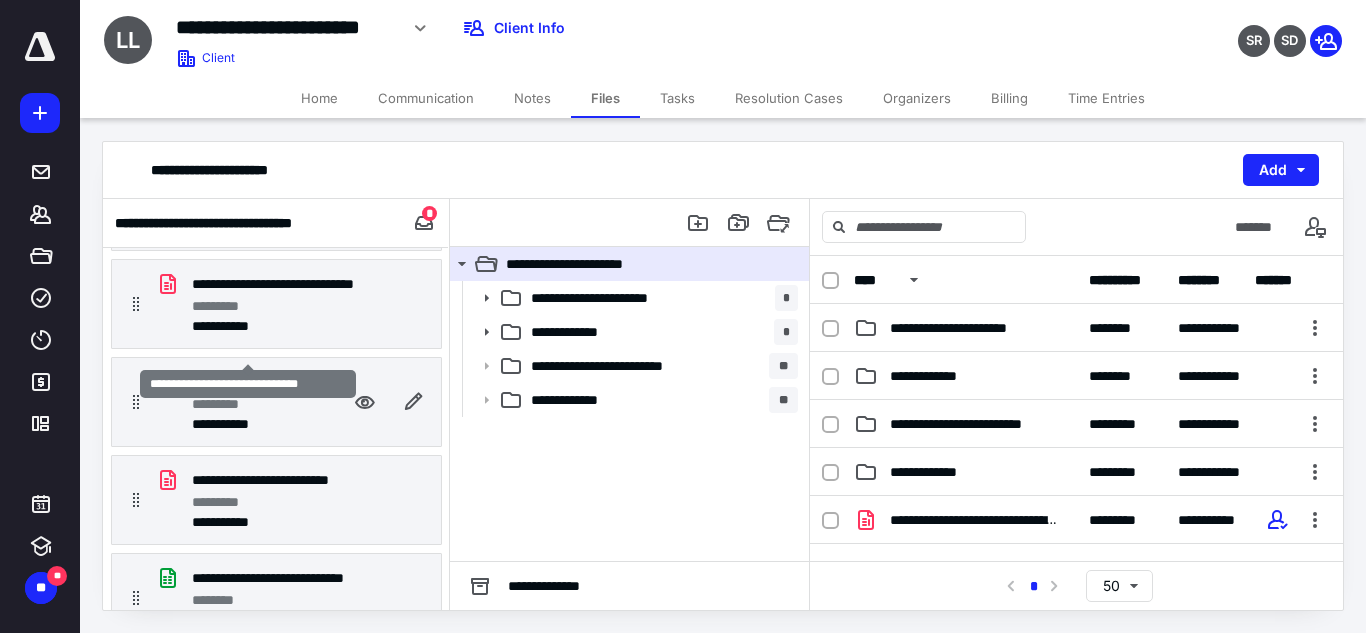 scroll, scrollTop: 396, scrollLeft: 0, axis: vertical 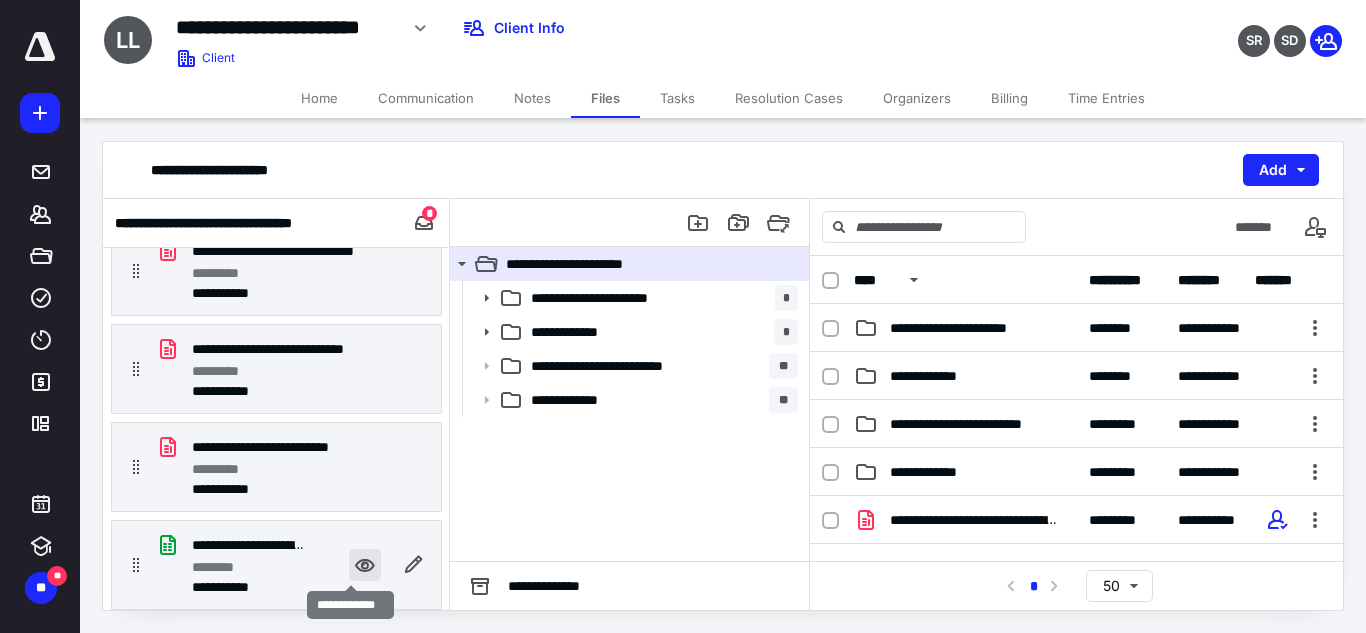 click at bounding box center [365, 565] 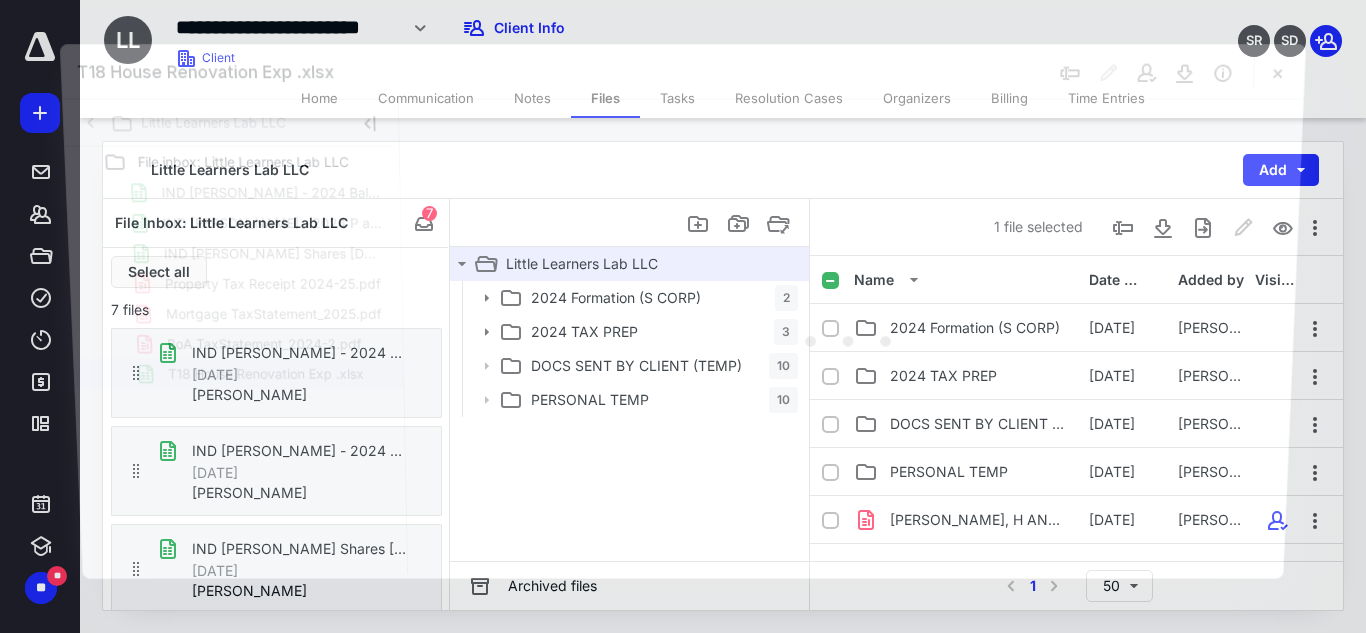 scroll, scrollTop: 396, scrollLeft: 0, axis: vertical 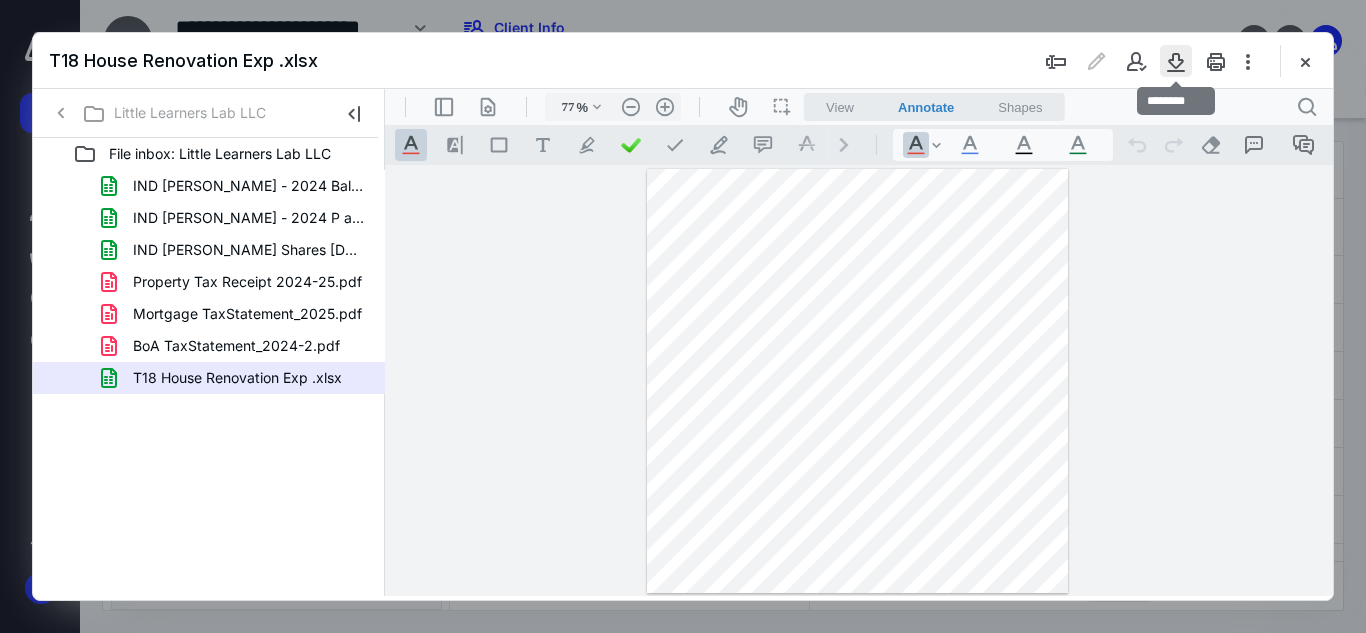 click at bounding box center [1176, 61] 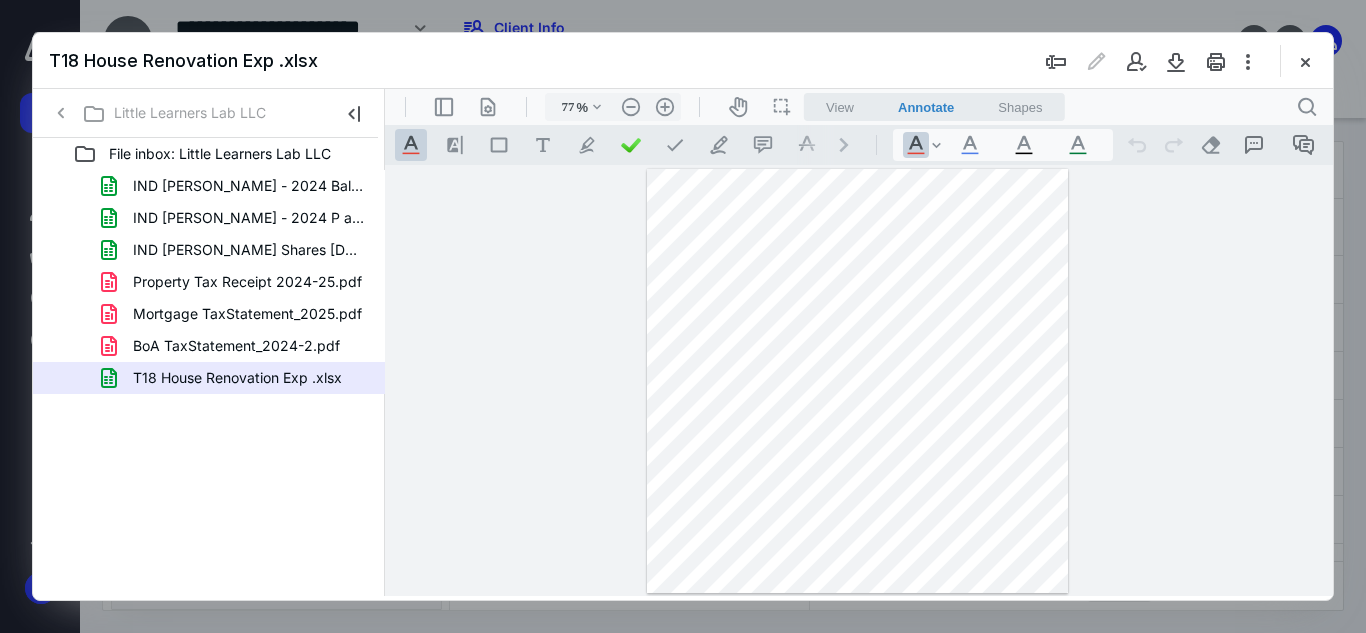 click on "**********" at bounding box center (859, 380) 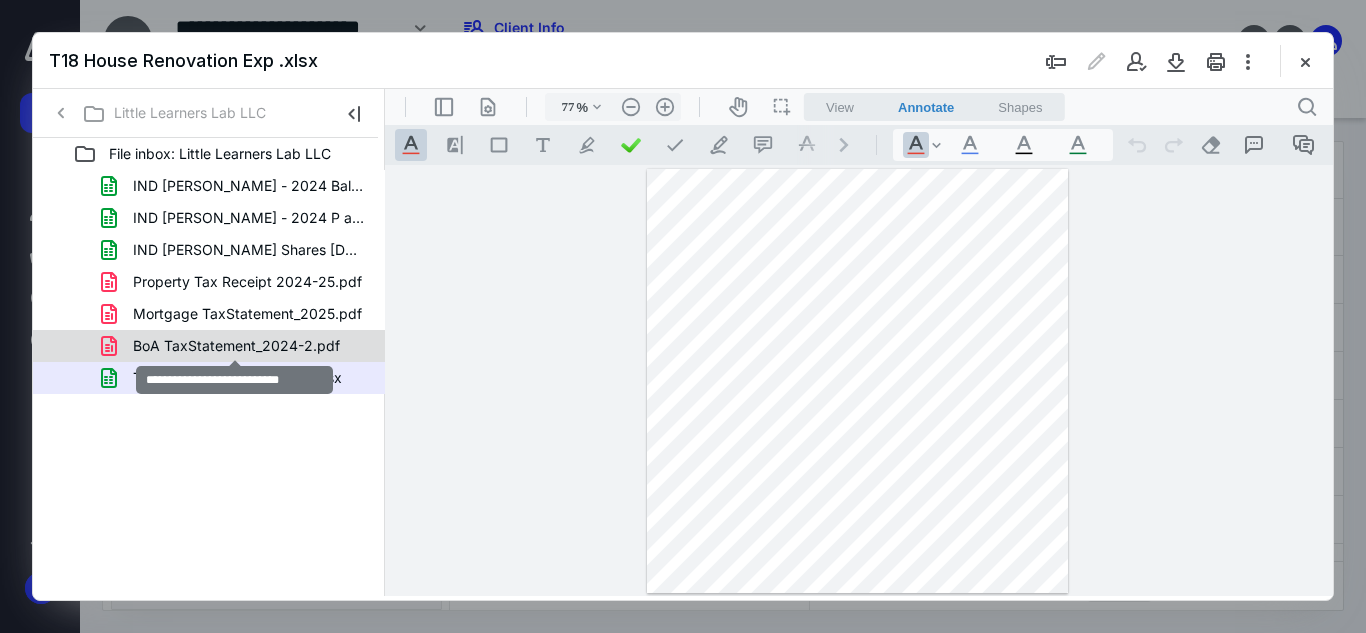 click on "BoA TaxStatement_2024-2.pdf" at bounding box center [236, 346] 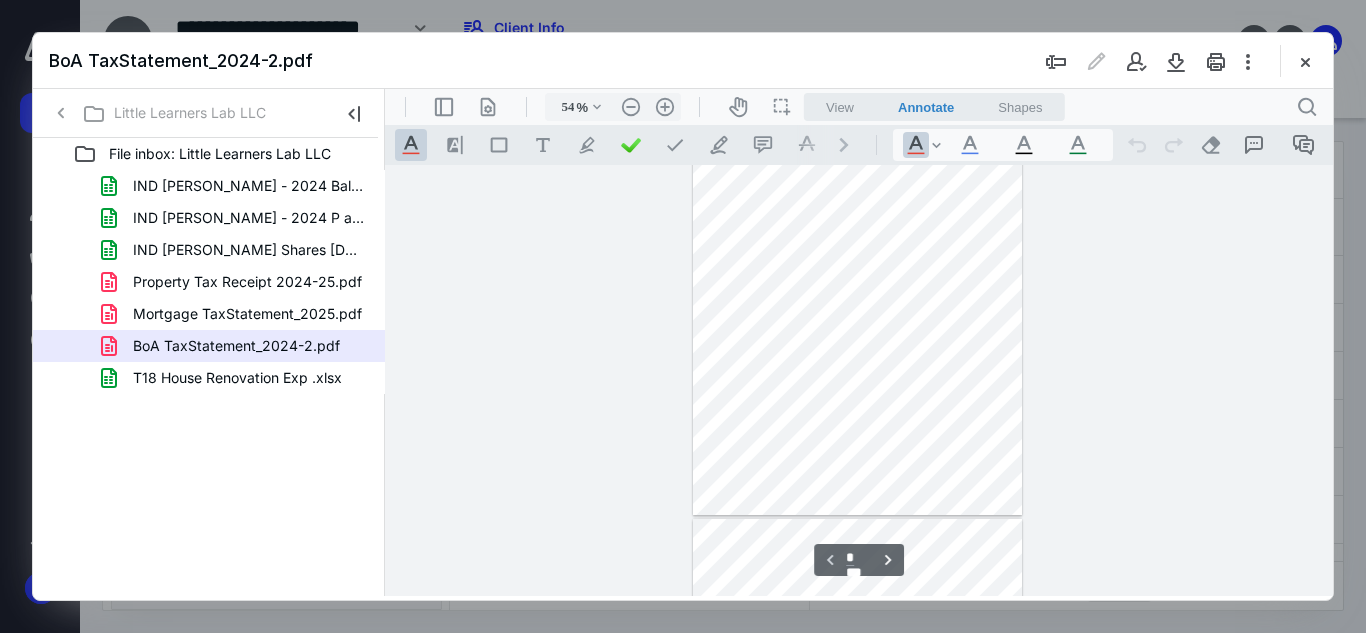 scroll, scrollTop: 0, scrollLeft: 0, axis: both 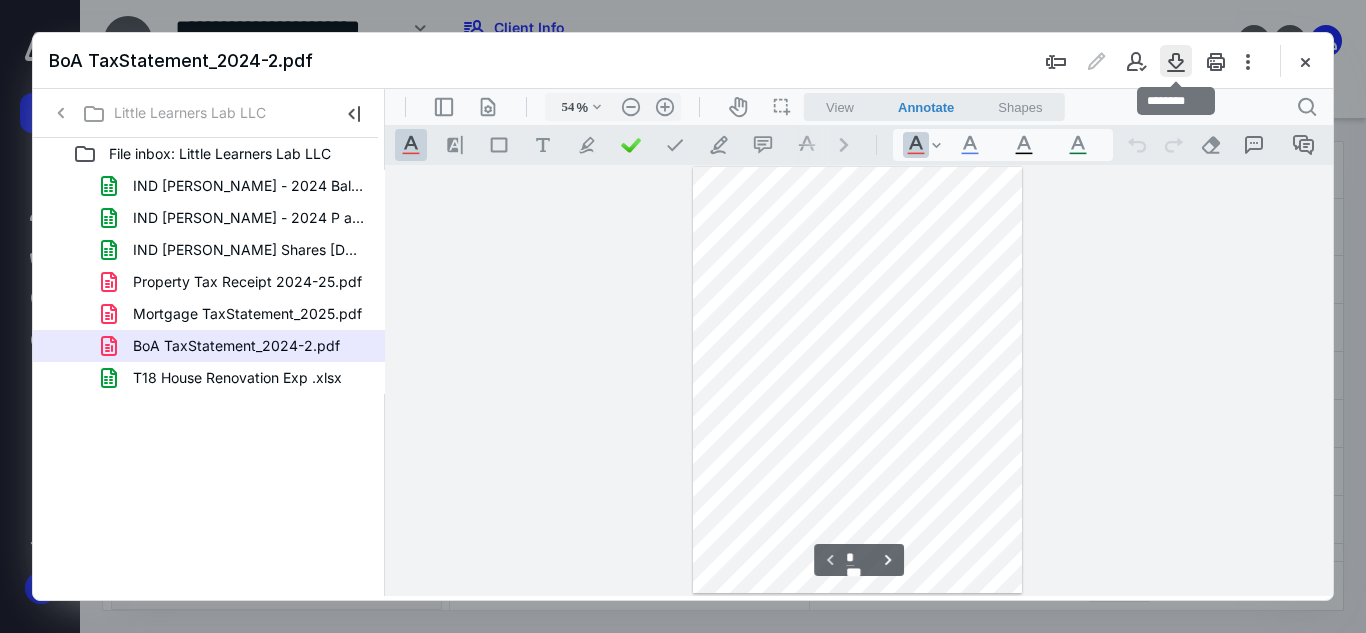 click at bounding box center (1176, 61) 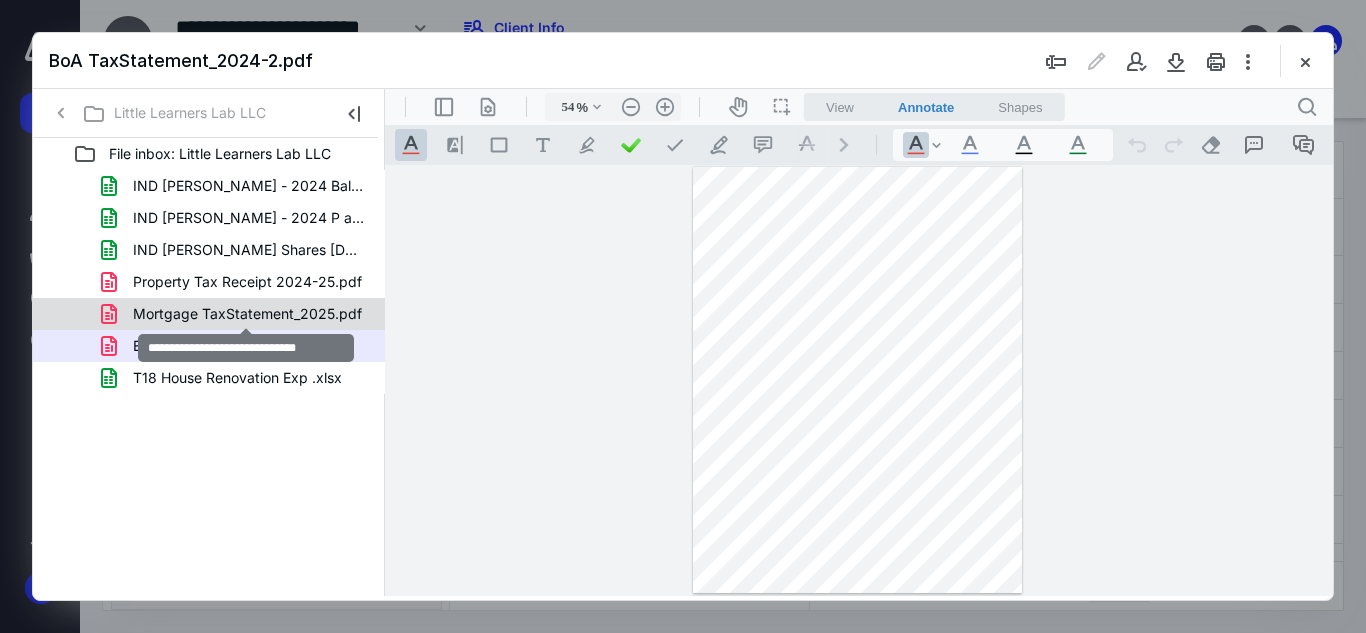 click on "Mortgage TaxStatement_2025.pdf" at bounding box center [247, 314] 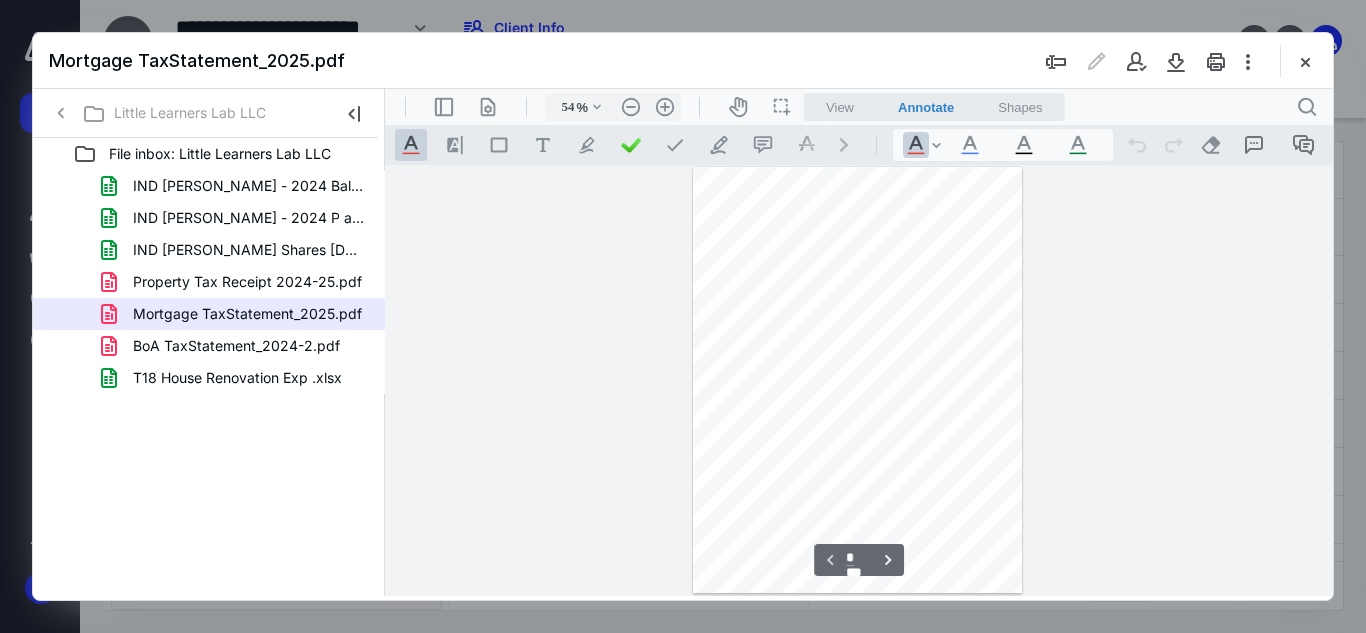 scroll, scrollTop: 78, scrollLeft: 0, axis: vertical 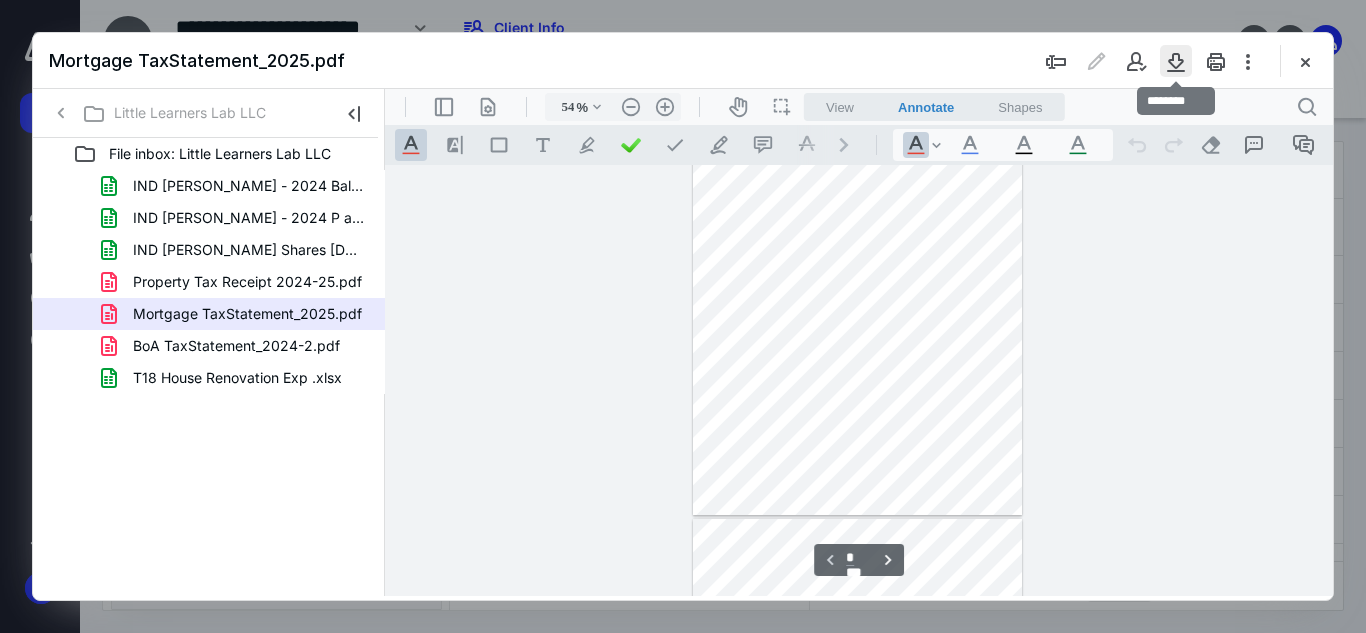 click at bounding box center [1176, 61] 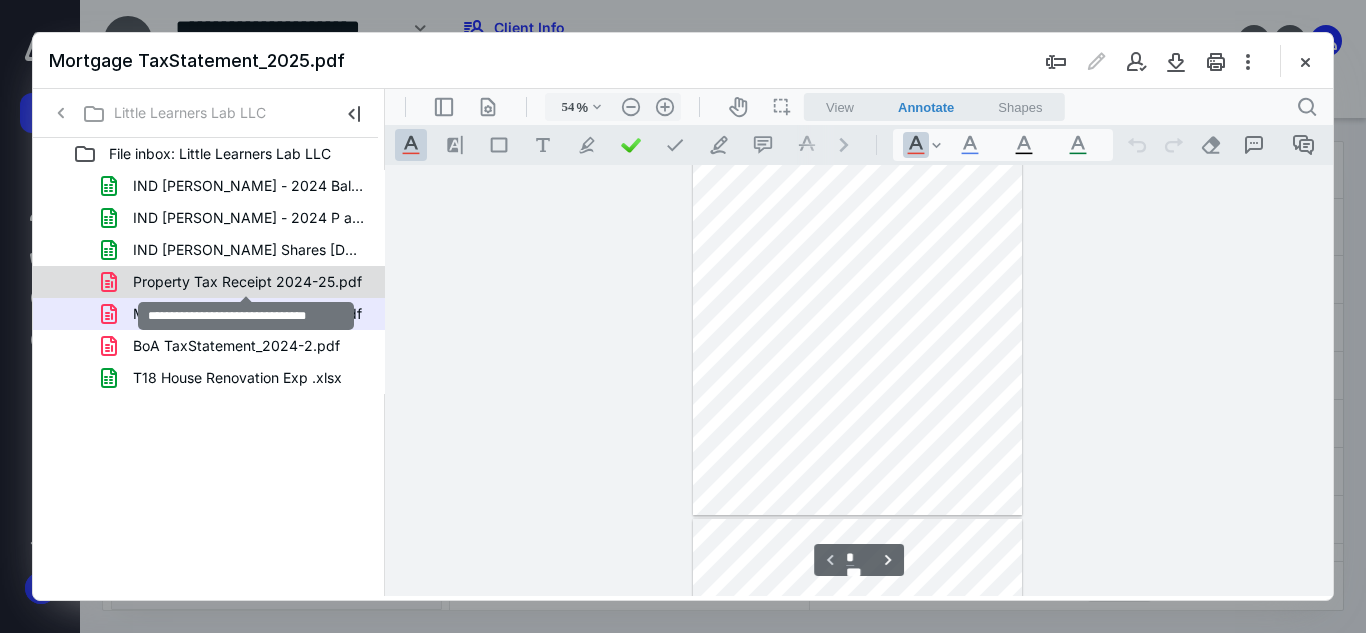 click on "Property Tax Receipt 2024-25.pdf" at bounding box center [247, 282] 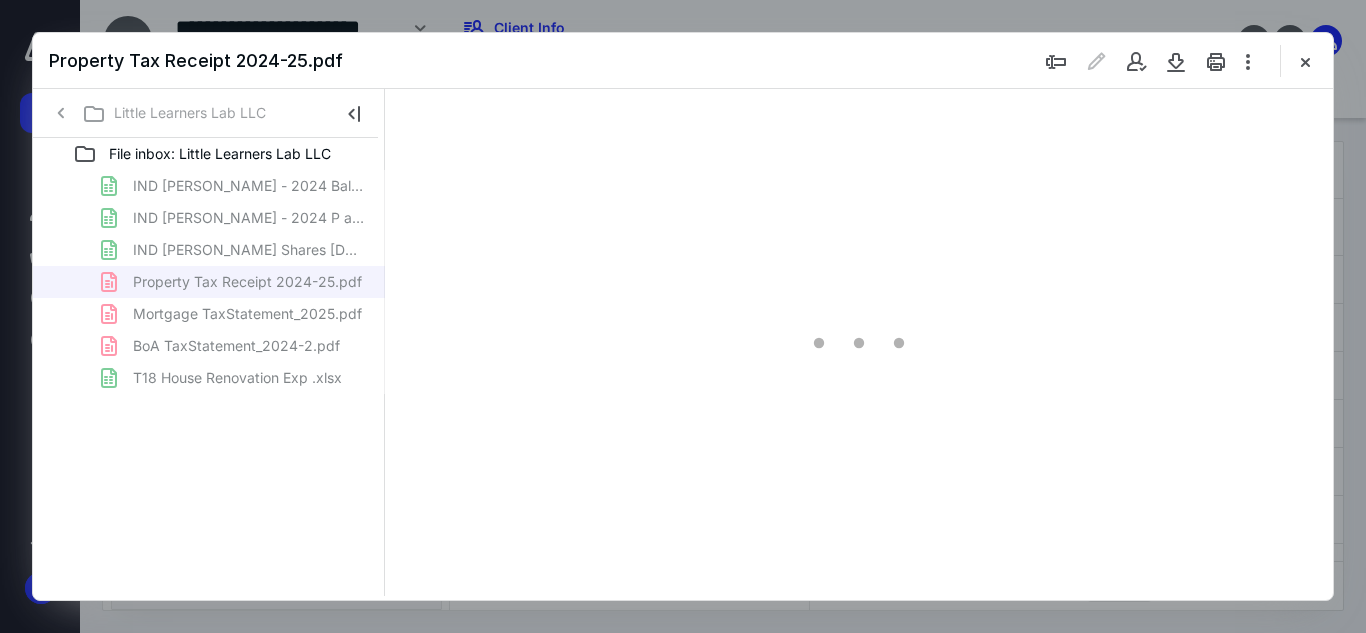 scroll, scrollTop: 0, scrollLeft: 0, axis: both 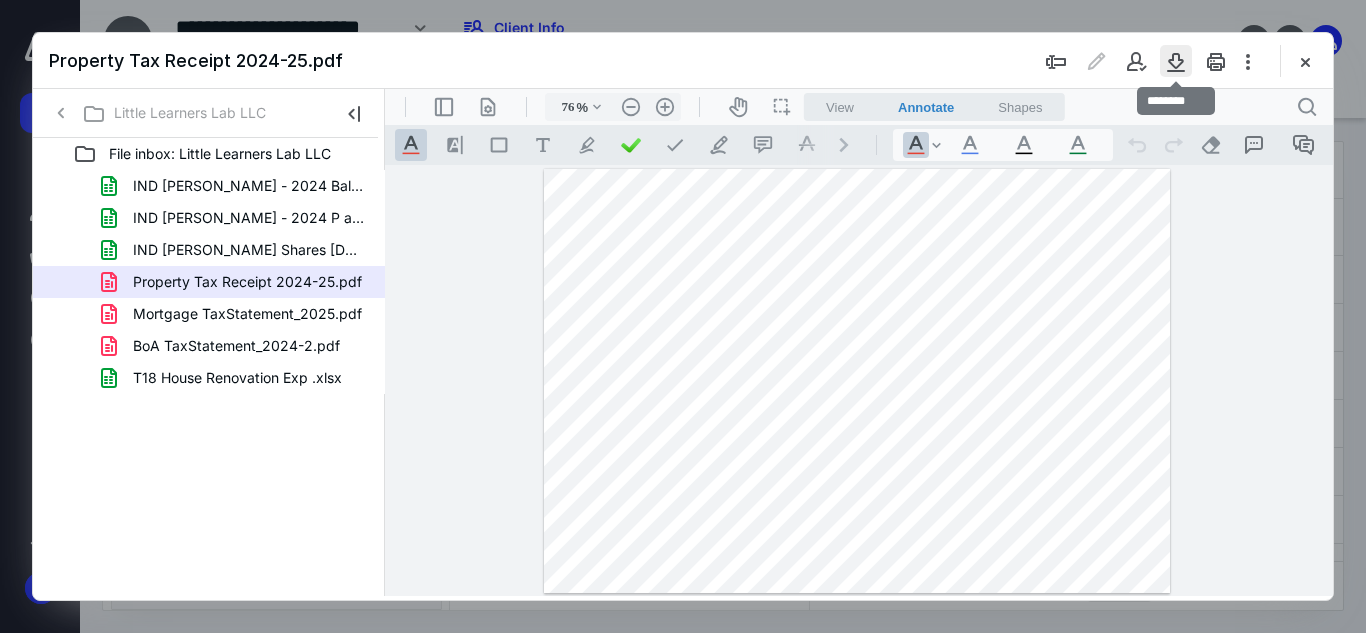 click at bounding box center (1176, 61) 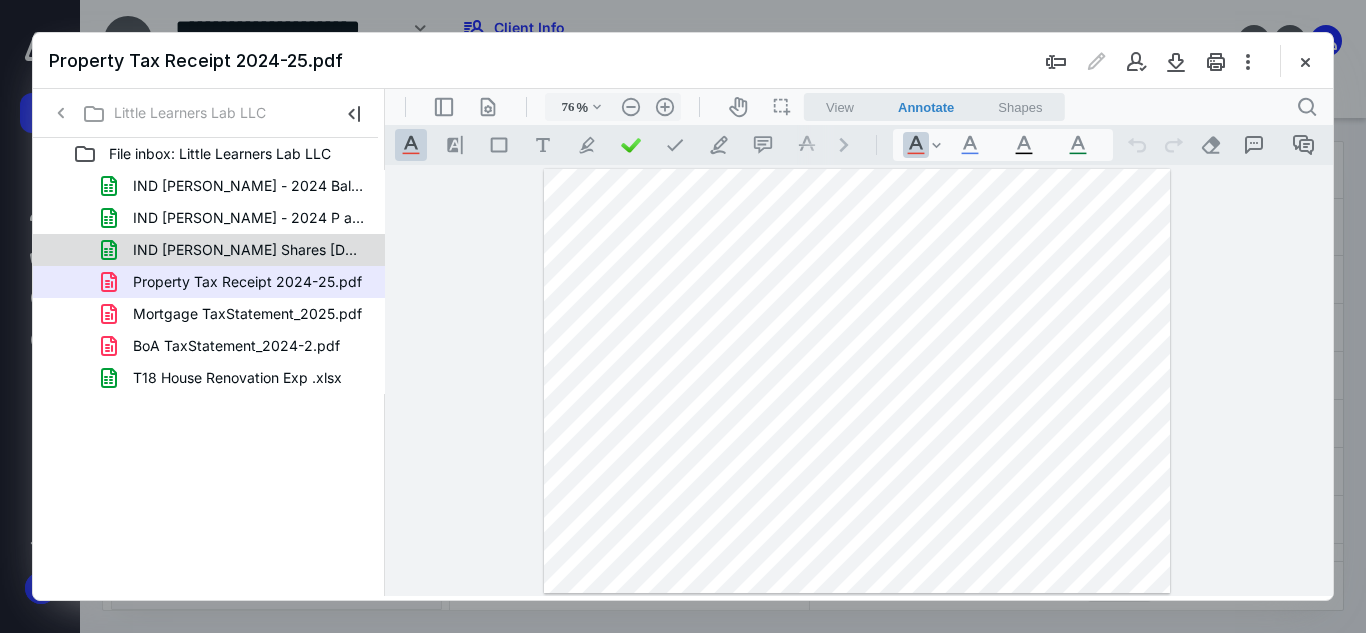 click on "IND [PERSON_NAME] Shares [DATE] to [DATE]..xlsx" at bounding box center [249, 250] 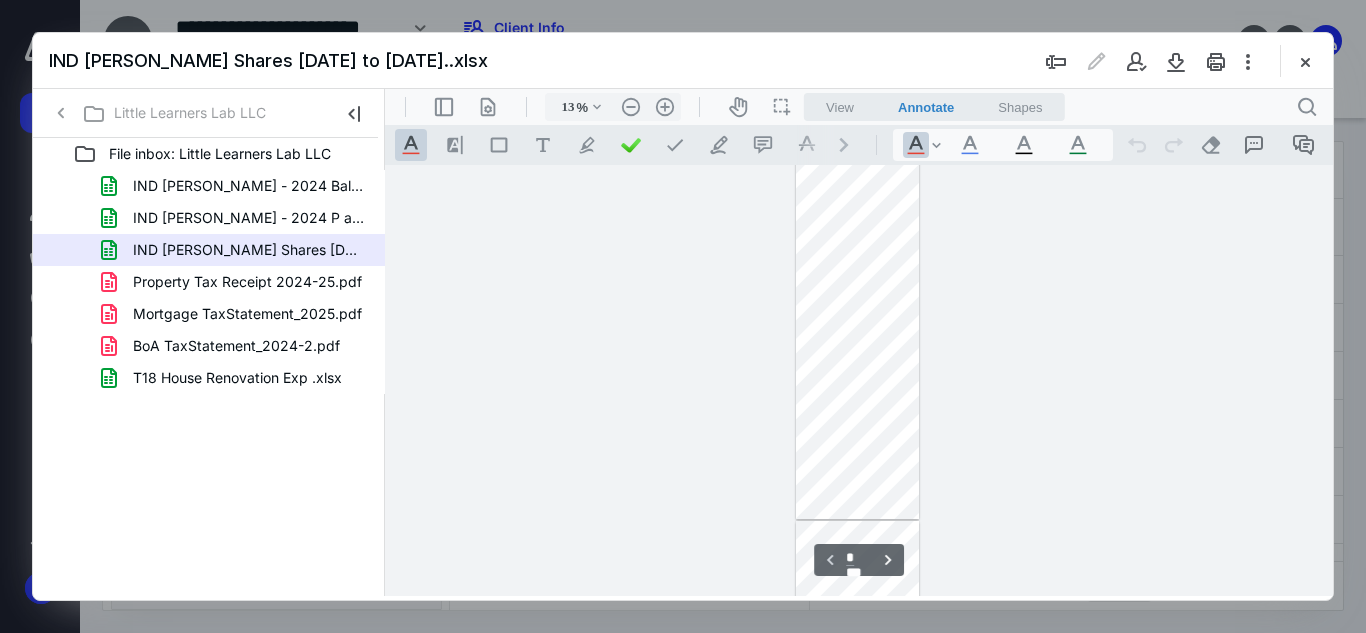 scroll, scrollTop: 0, scrollLeft: 0, axis: both 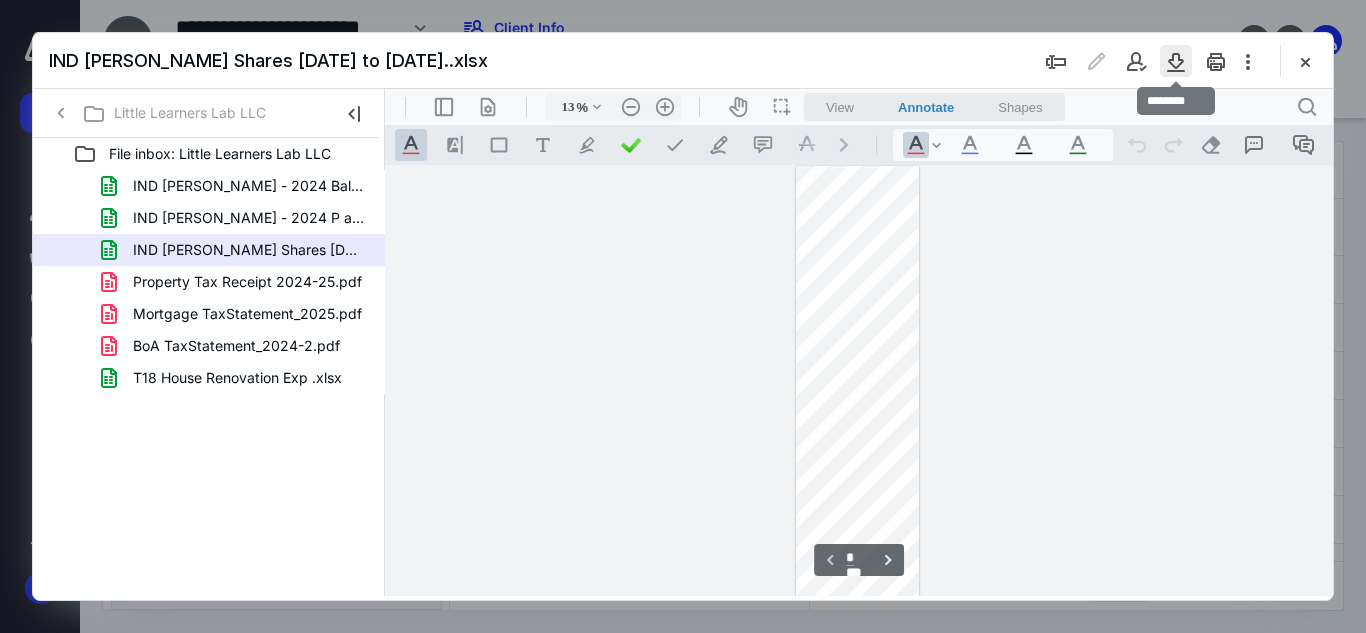click at bounding box center (1176, 61) 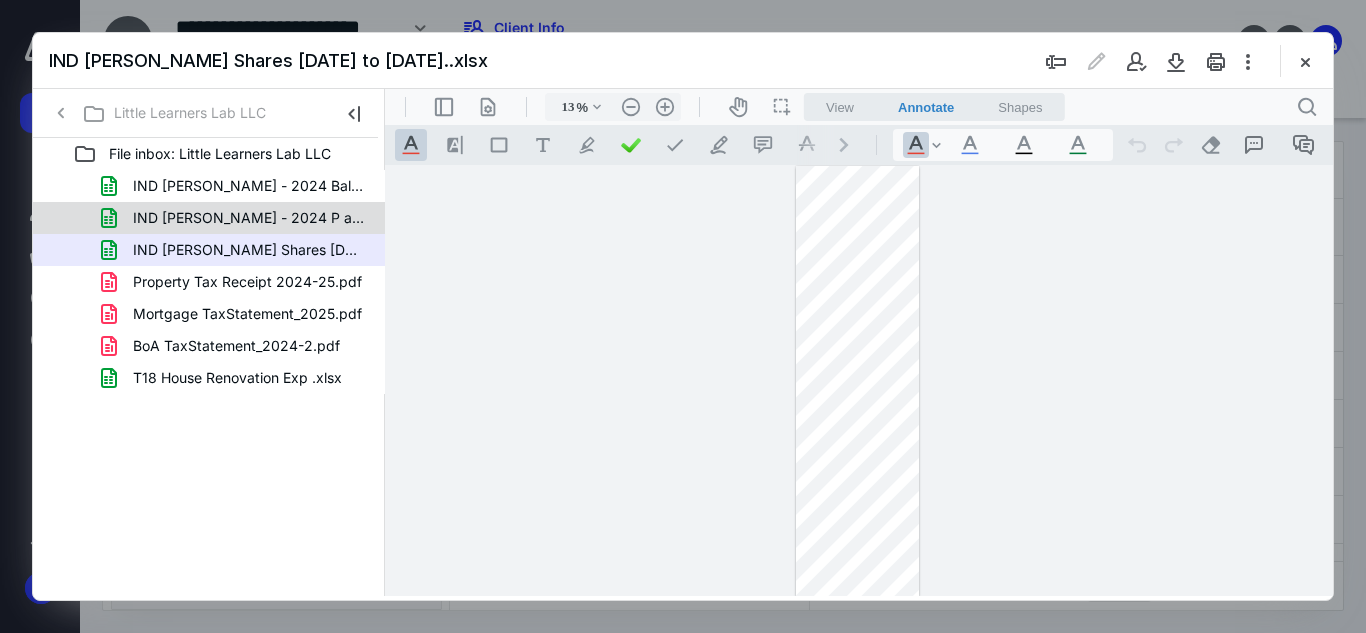 click on "IND [PERSON_NAME] - 2024 P and [PERSON_NAME]xlsx" at bounding box center [237, 218] 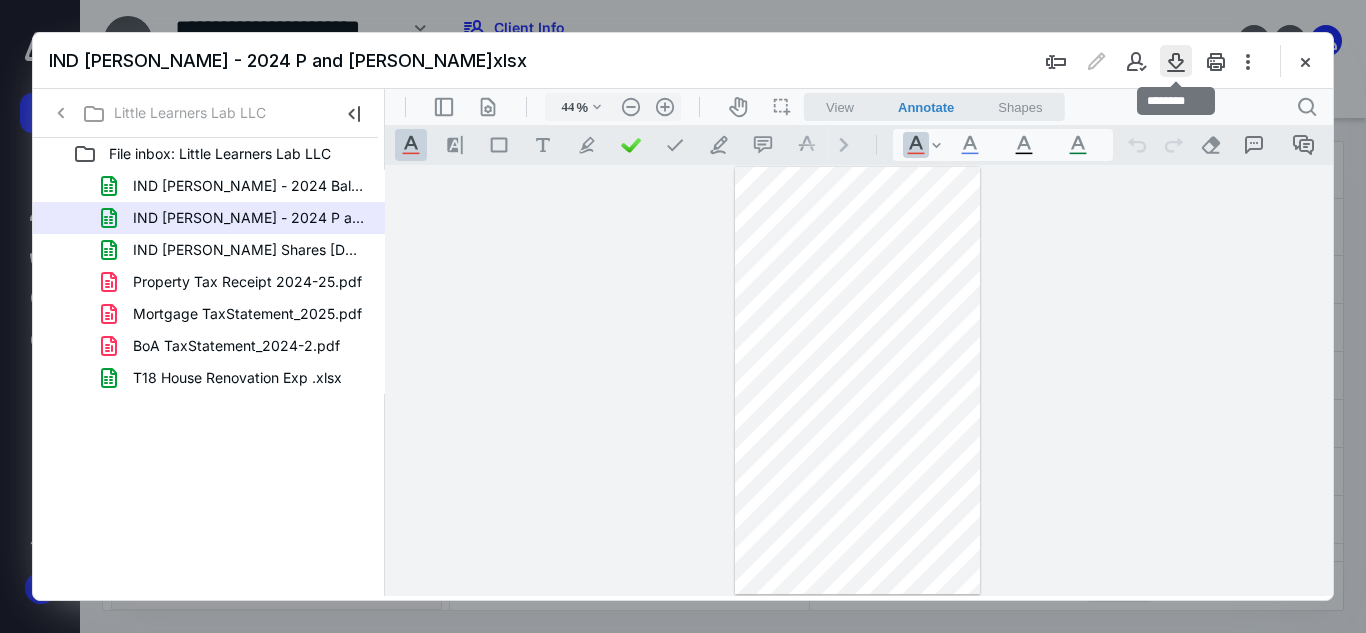 click at bounding box center (1176, 61) 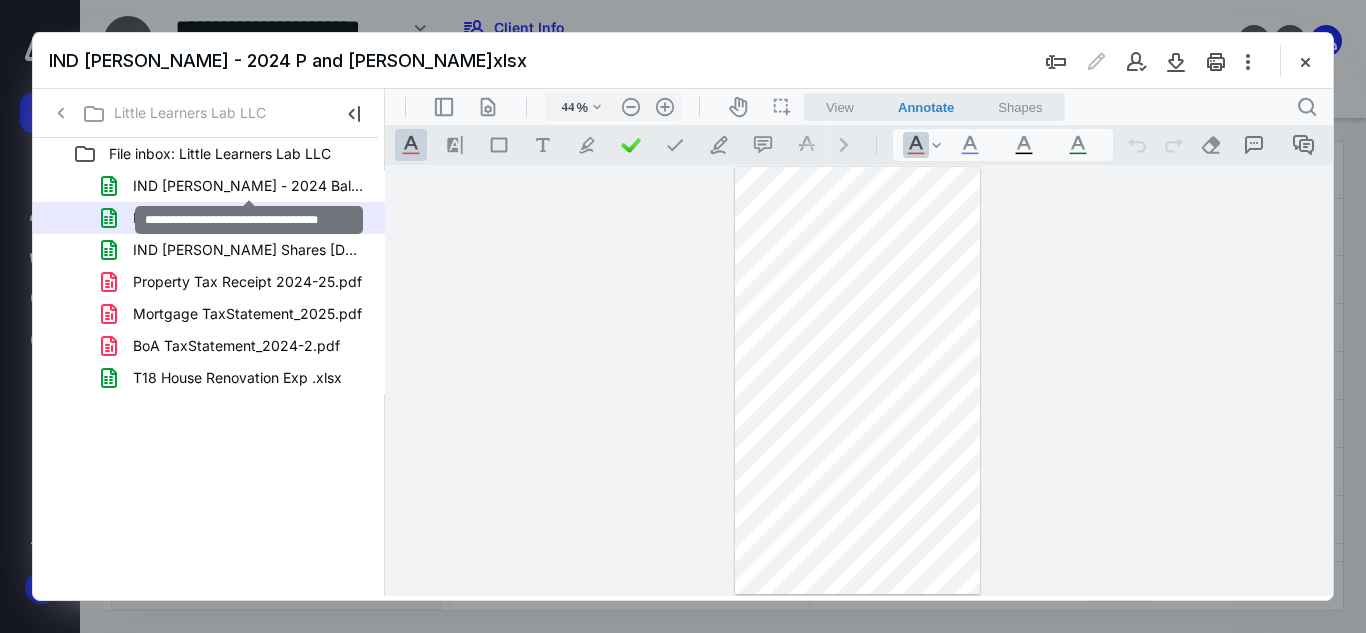 drag, startPoint x: 171, startPoint y: 183, endPoint x: 878, endPoint y: 249, distance: 710.0739 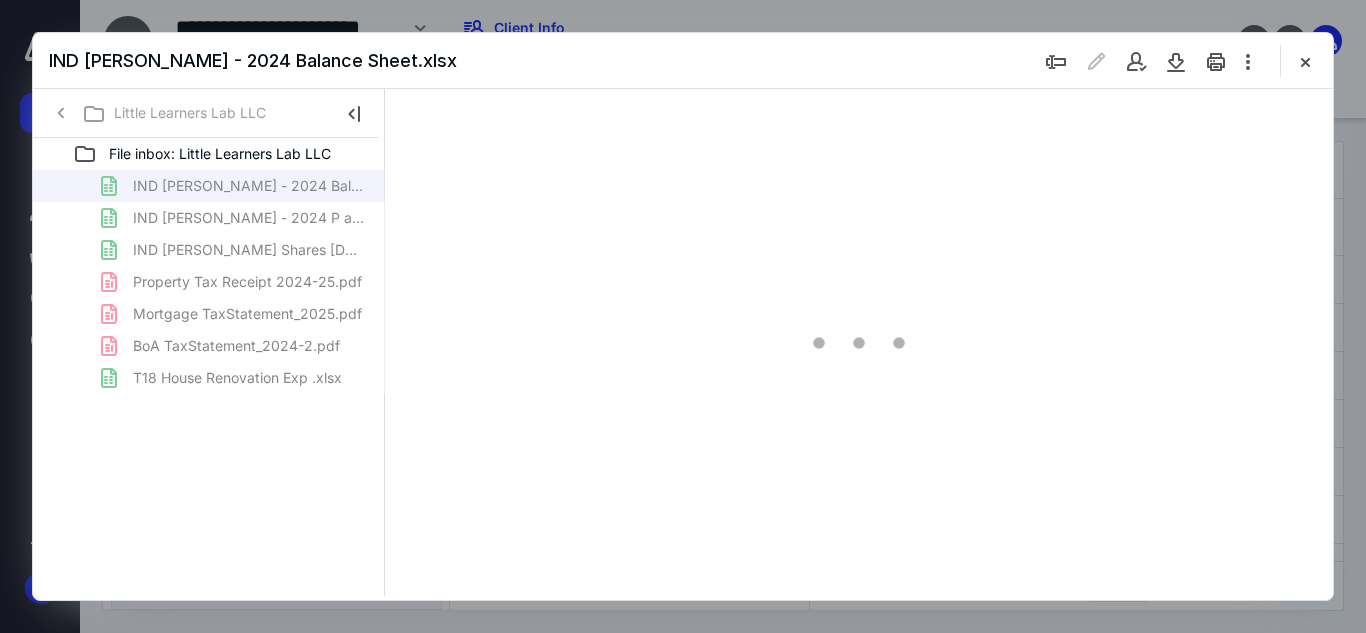 type on "68" 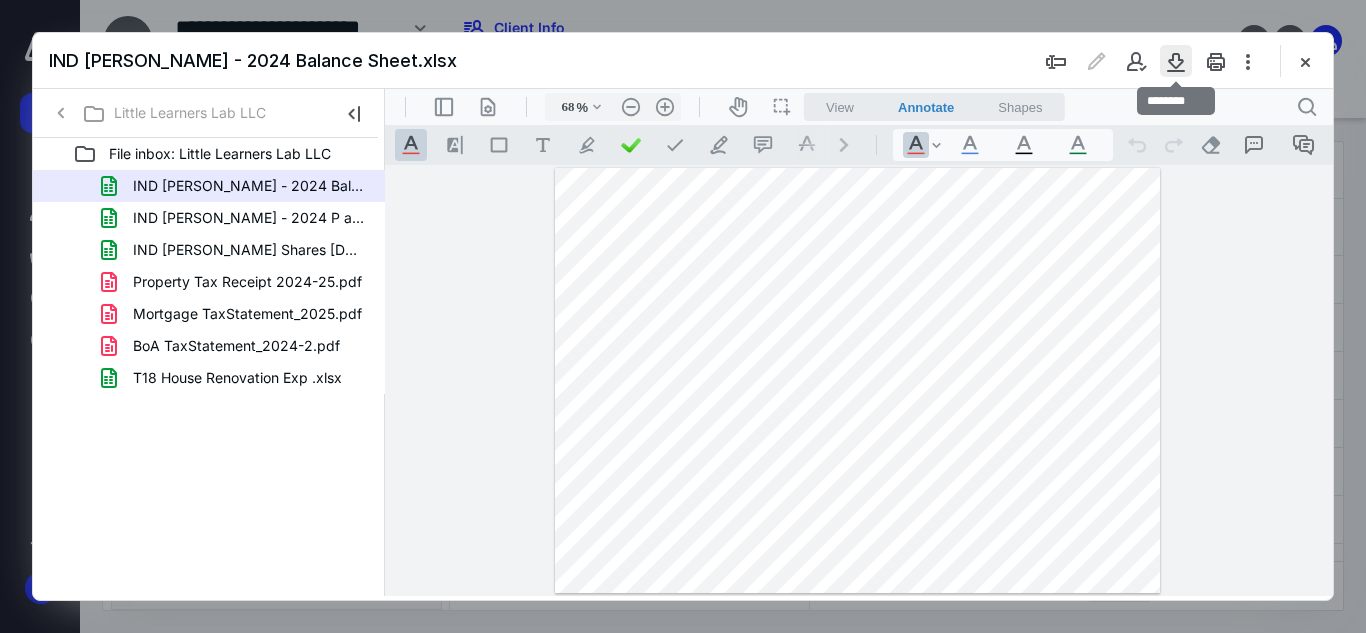 click at bounding box center (1176, 61) 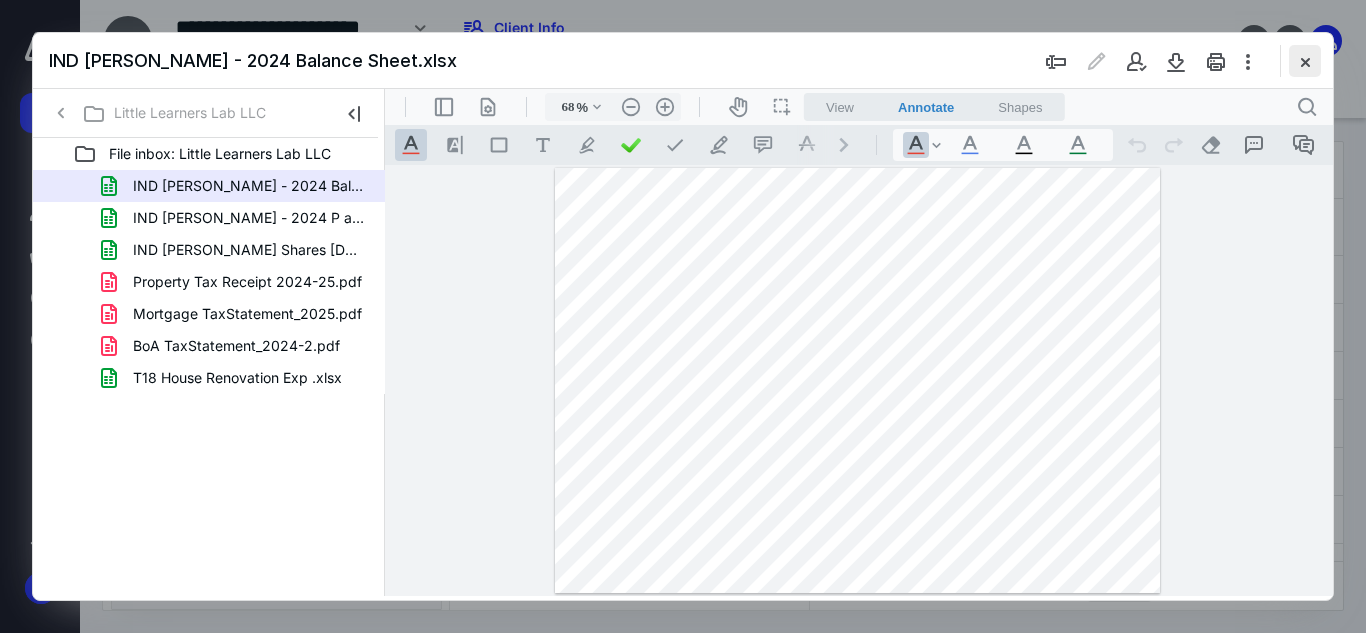 click at bounding box center [1305, 61] 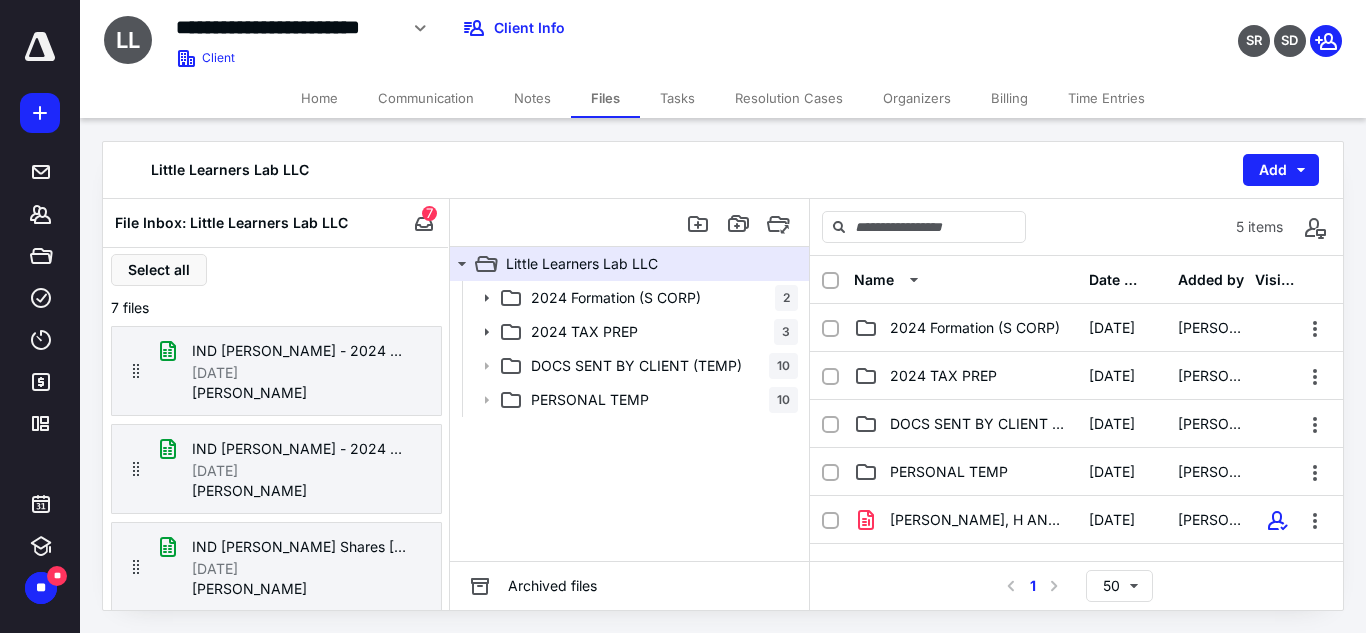 scroll, scrollTop: 0, scrollLeft: 0, axis: both 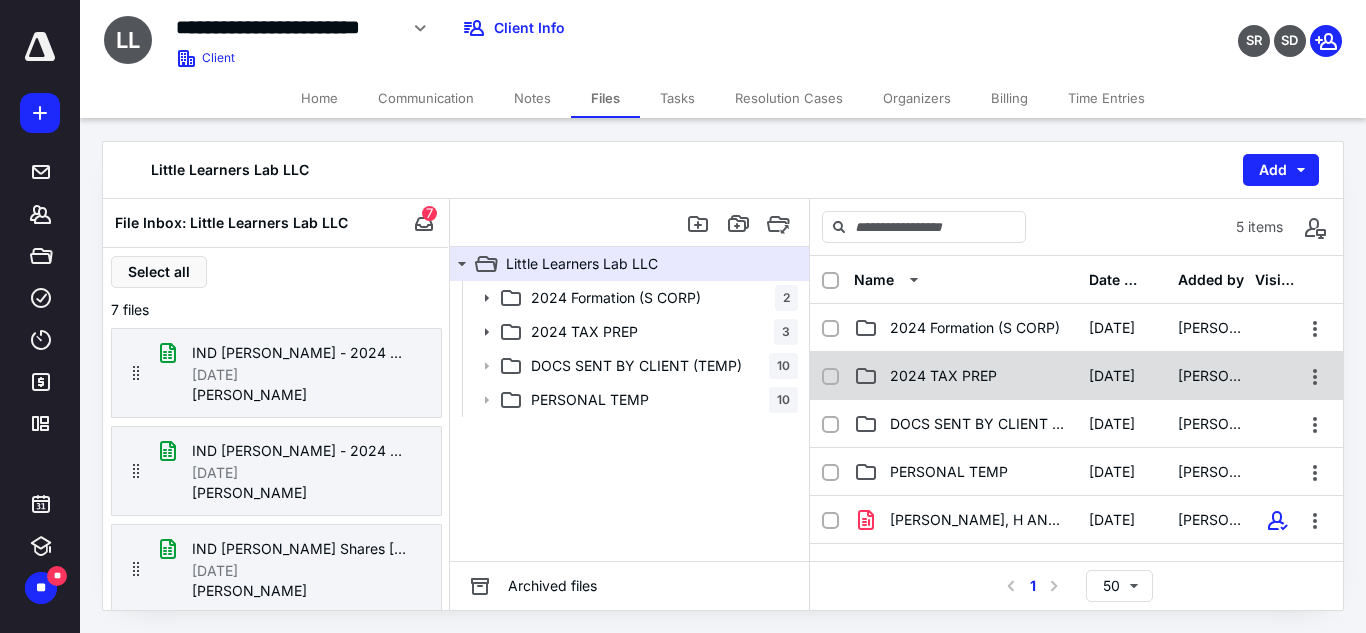 click on "2024 TAX PREP [DATE] [PERSON_NAME]" at bounding box center [1076, 376] 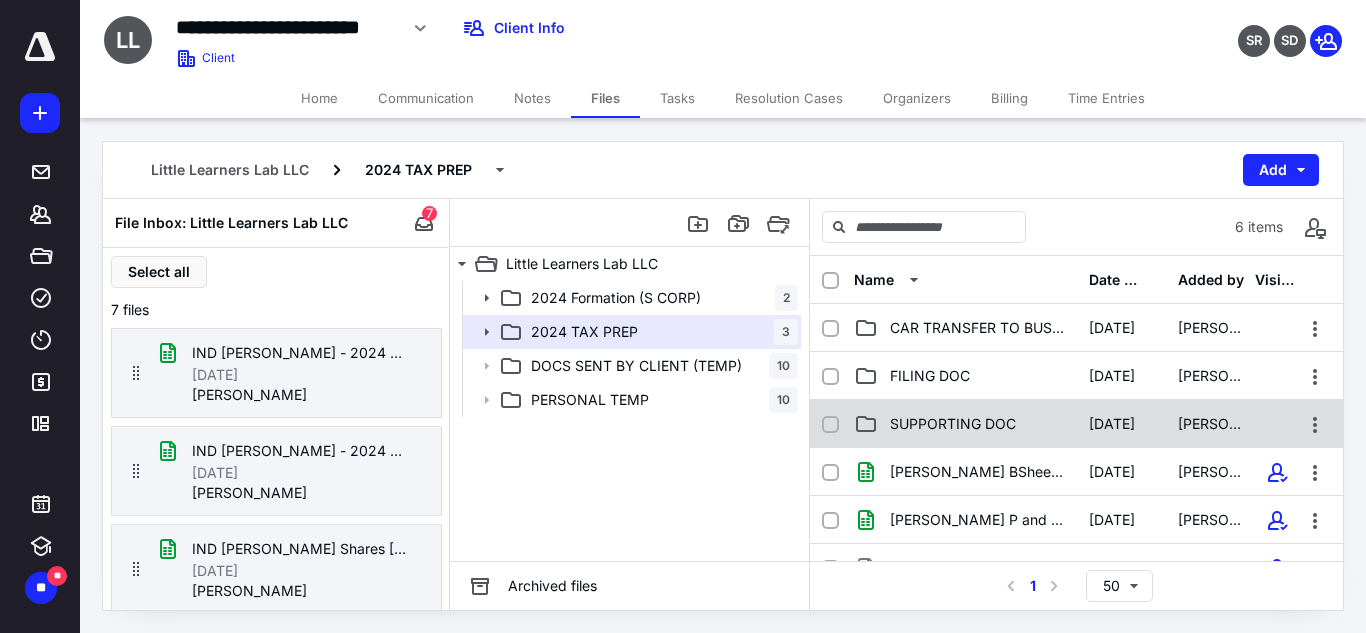 click on "SUPPORTING DOC" at bounding box center [965, 424] 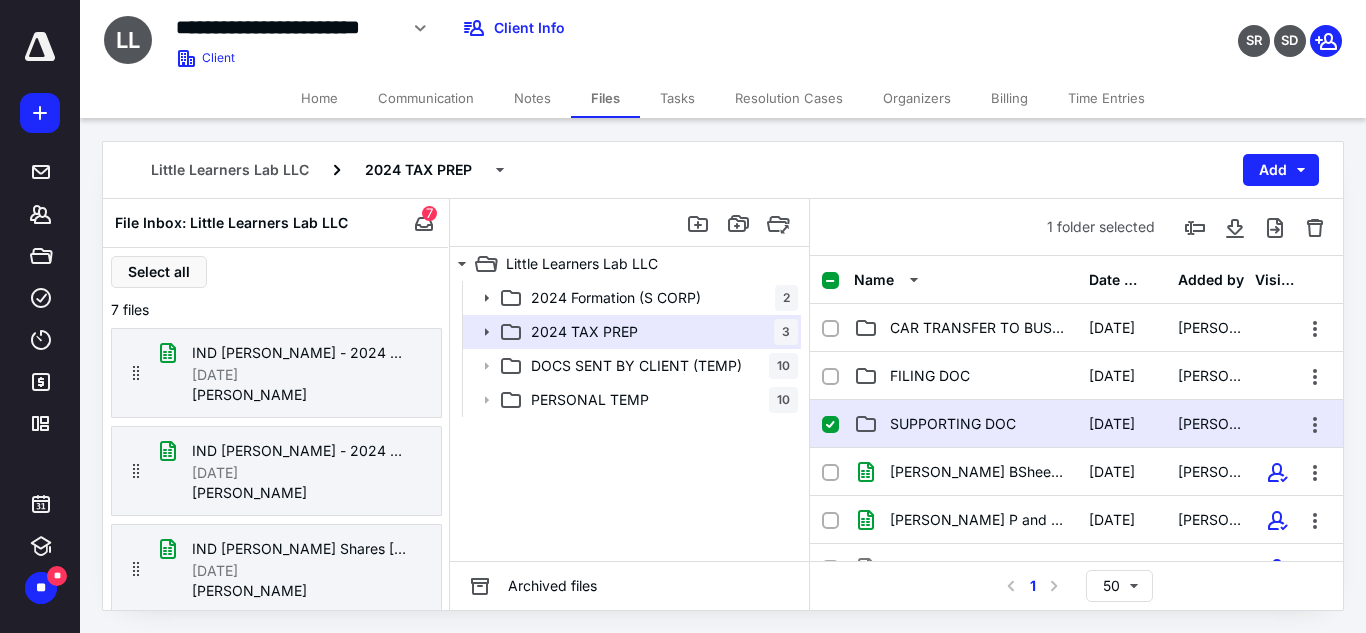 click on "SUPPORTING DOC" at bounding box center (965, 424) 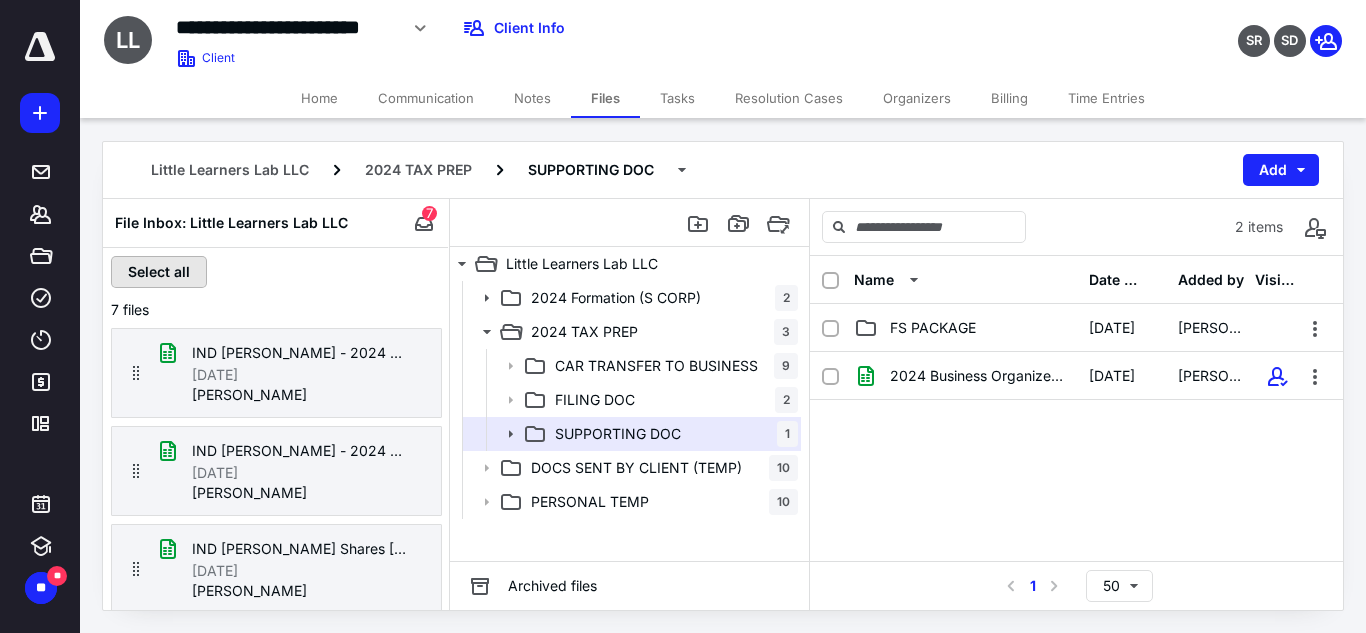 click on "Select all" at bounding box center (159, 272) 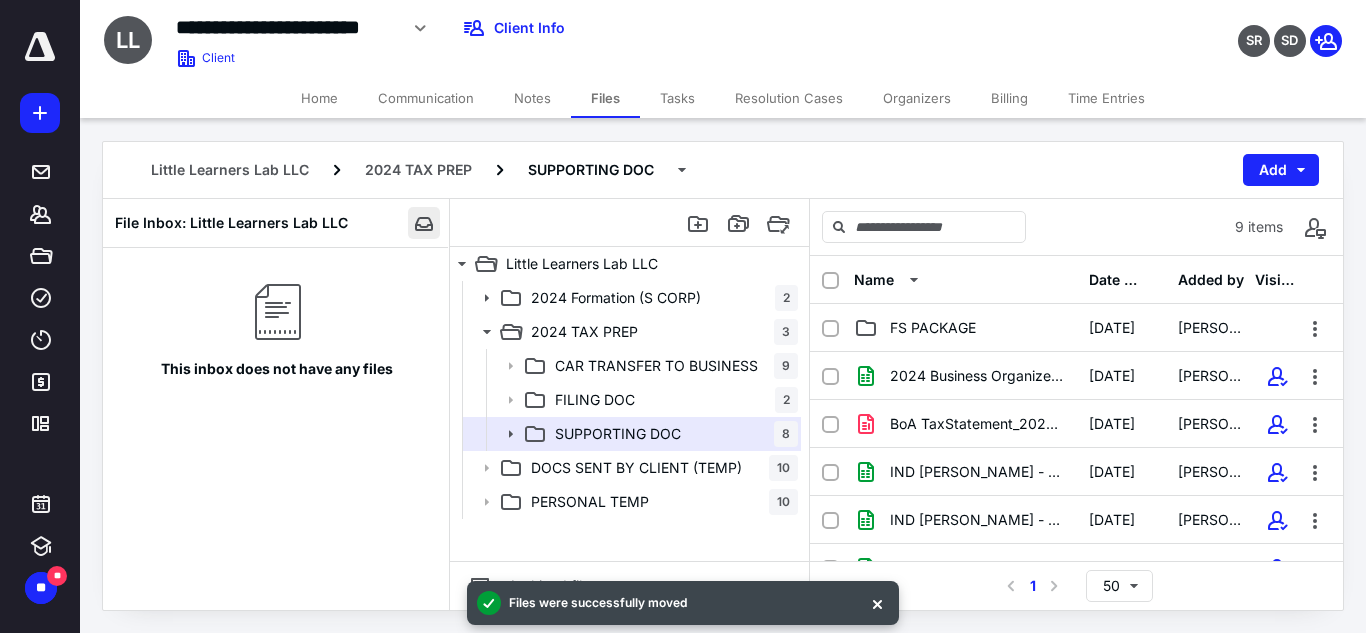 click at bounding box center [424, 223] 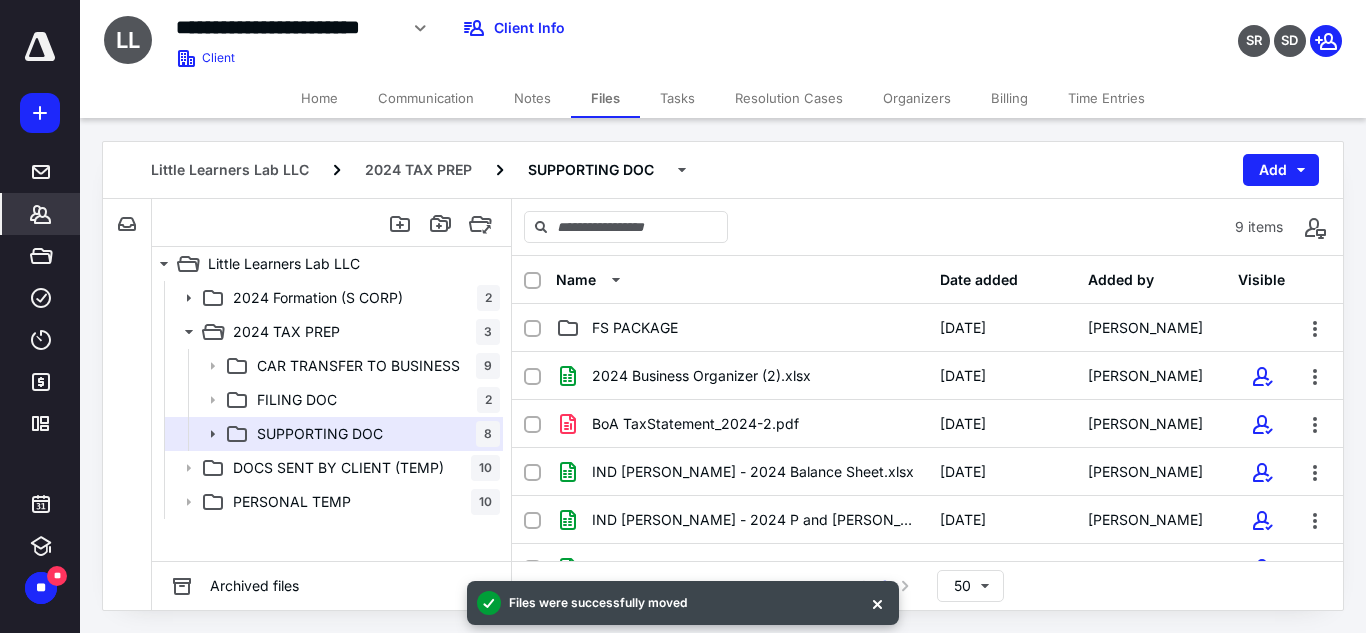 click on "*******" at bounding box center (41, 214) 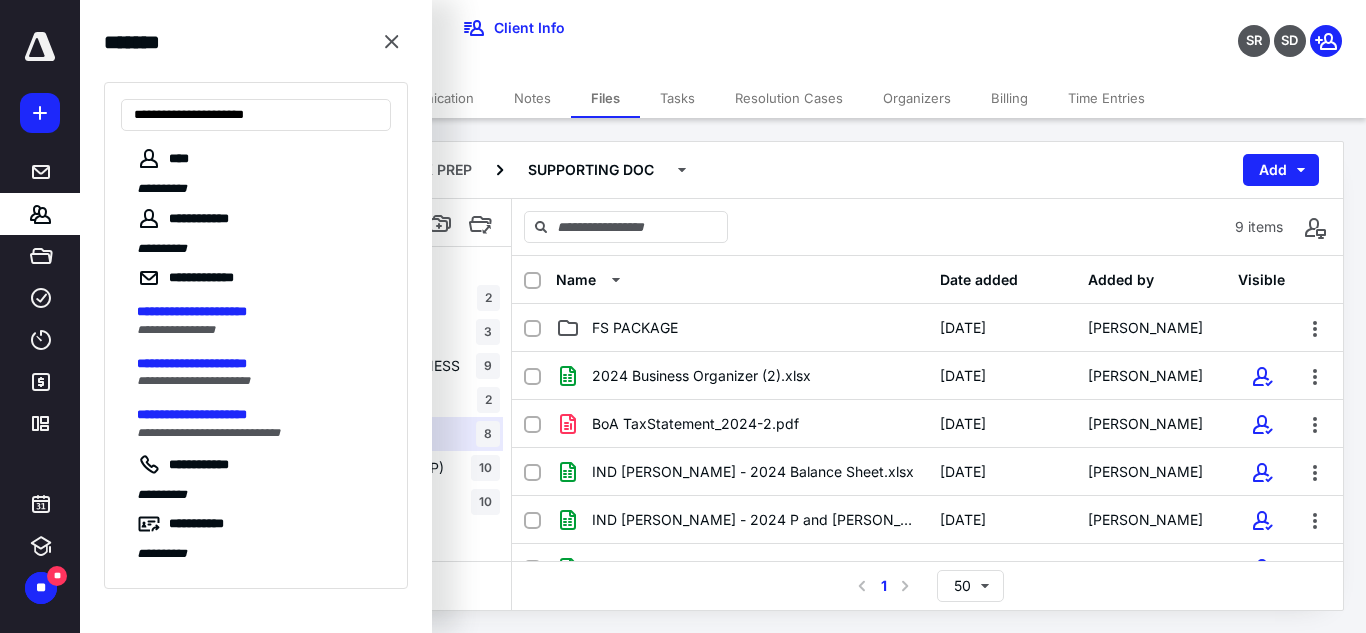 type on "**********" 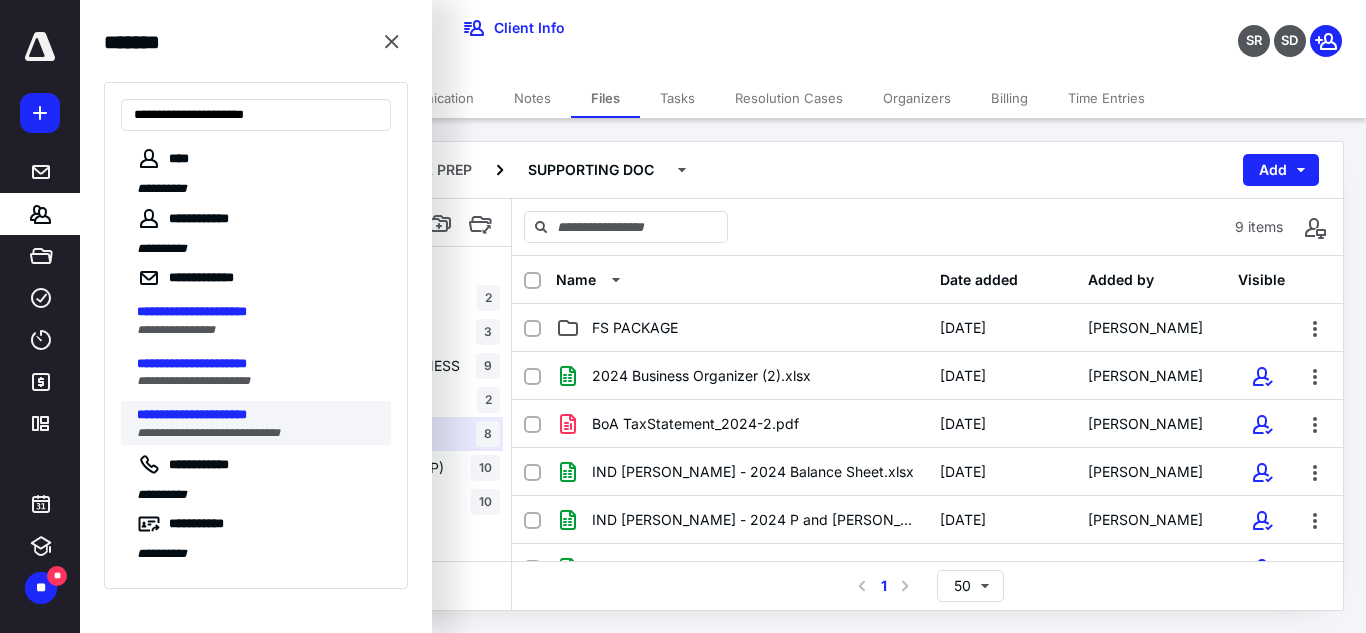 click on "**********" at bounding box center [264, 423] 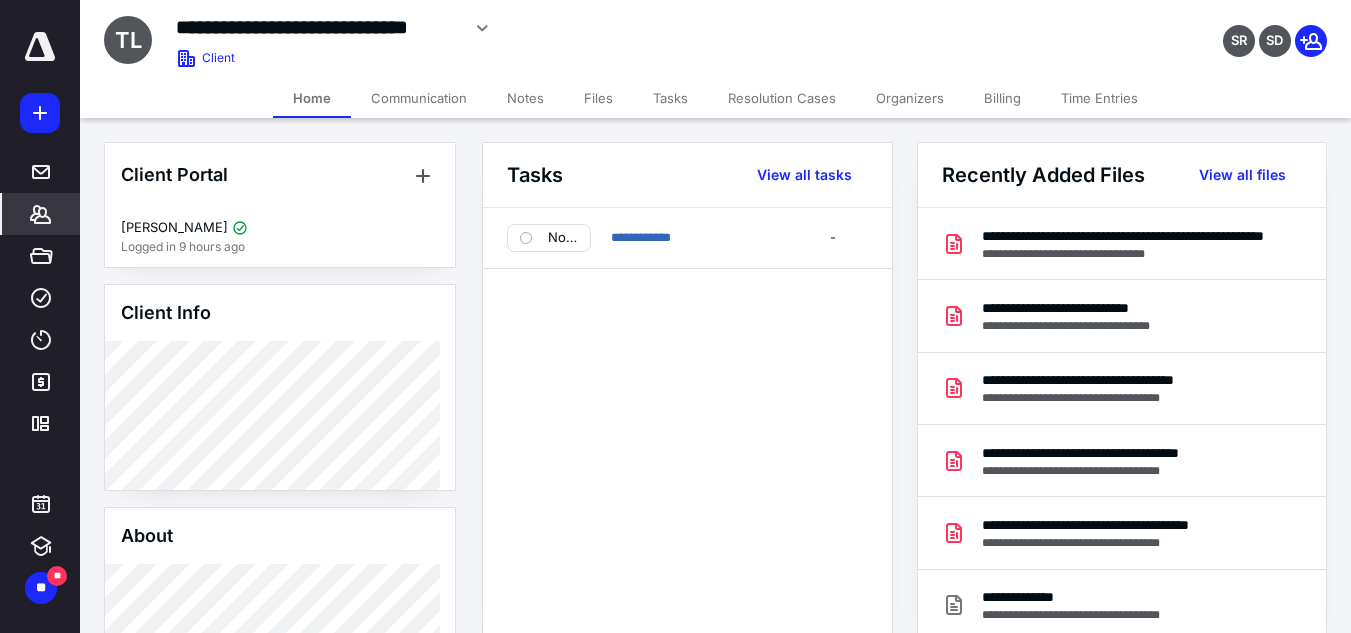 click on "Files" at bounding box center (598, 98) 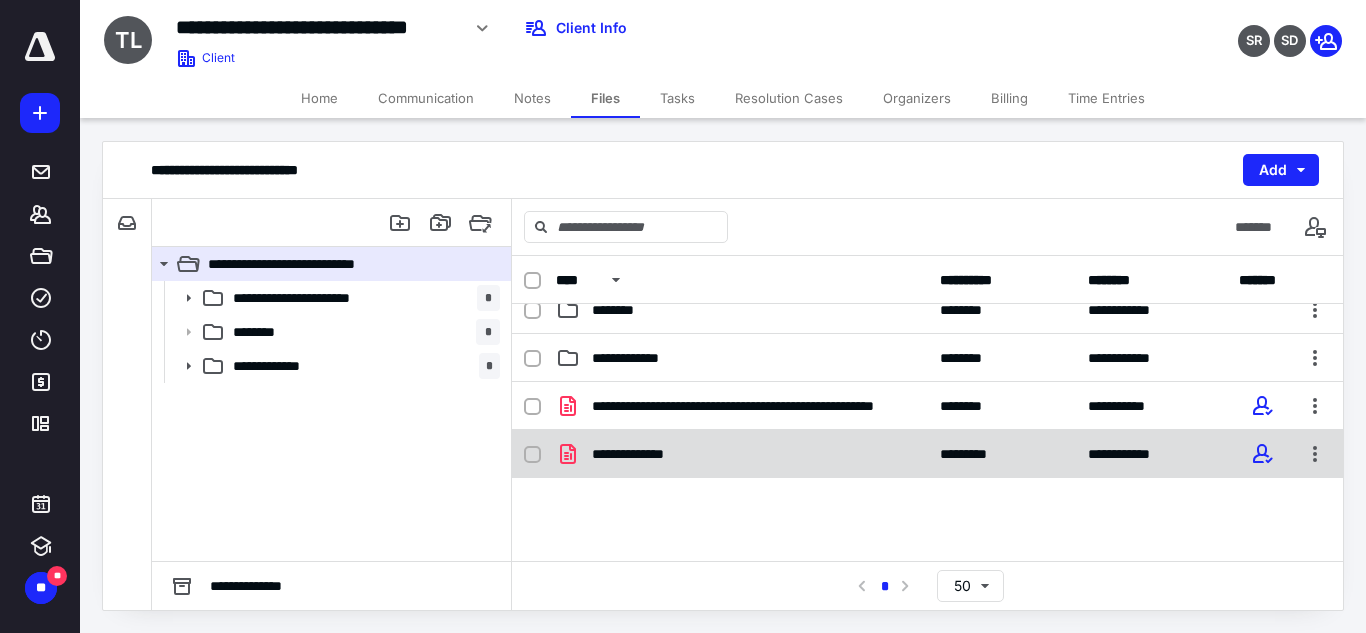 scroll, scrollTop: 100, scrollLeft: 0, axis: vertical 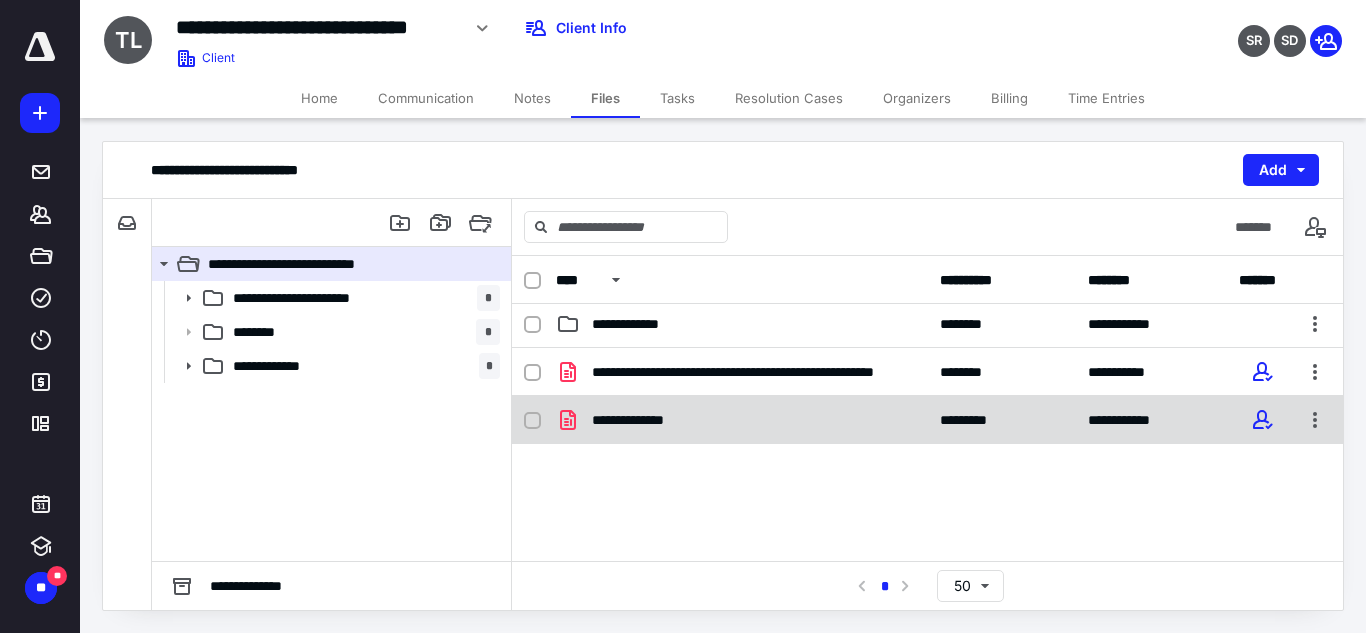 click on "**********" at bounding box center [742, 420] 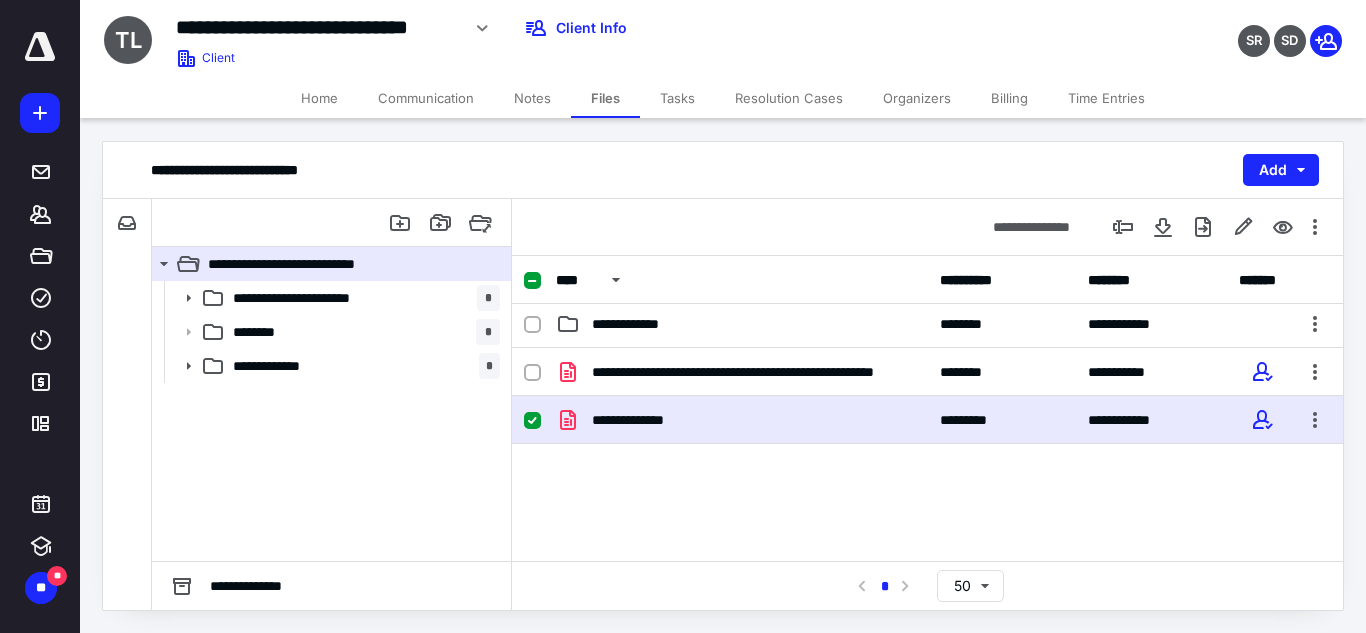 click on "**********" at bounding box center (742, 420) 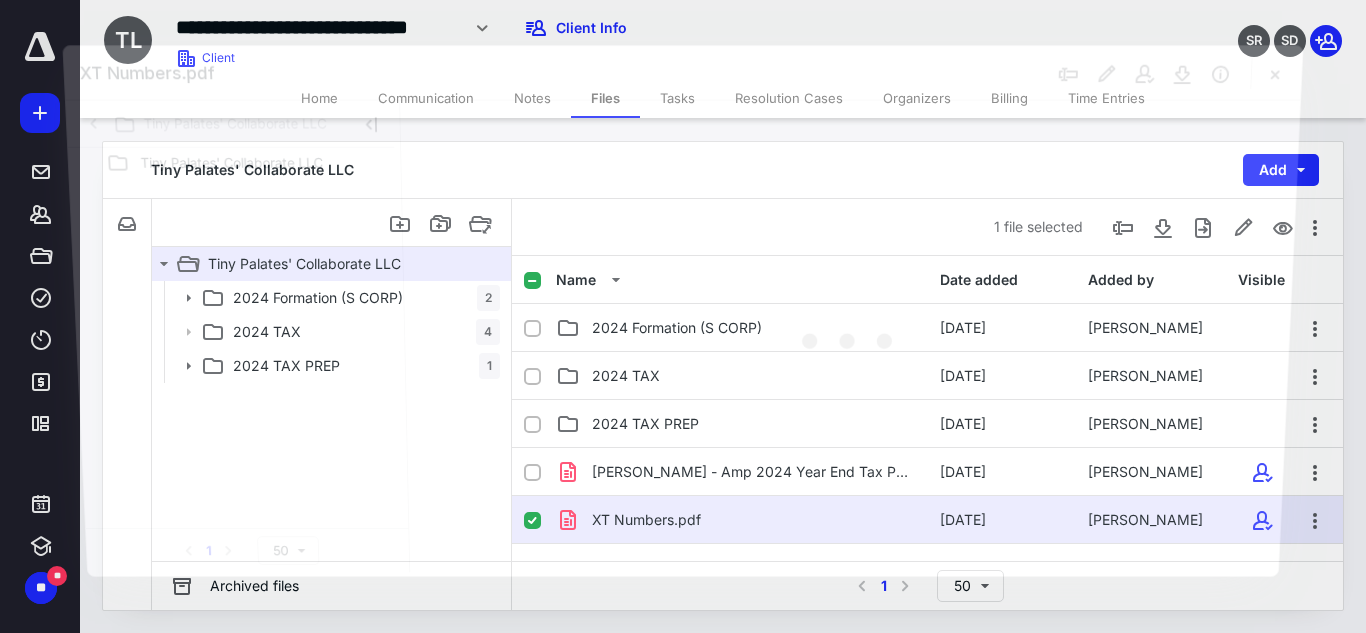 scroll, scrollTop: 100, scrollLeft: 0, axis: vertical 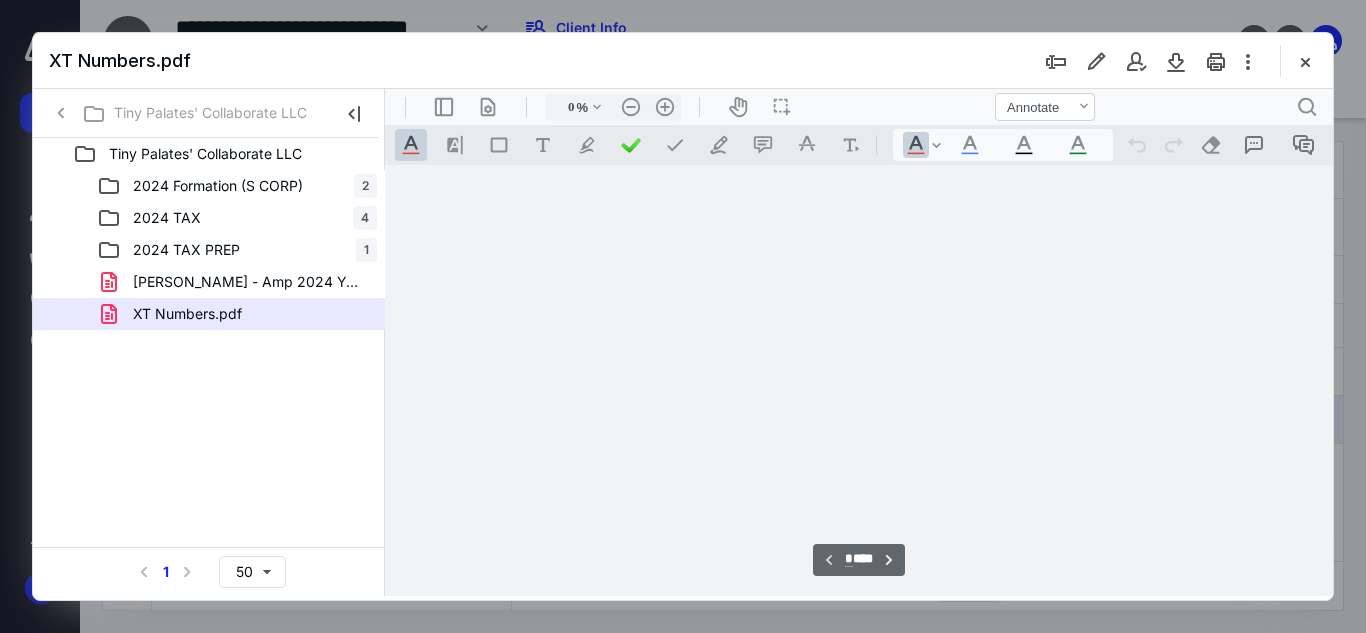 type on "55" 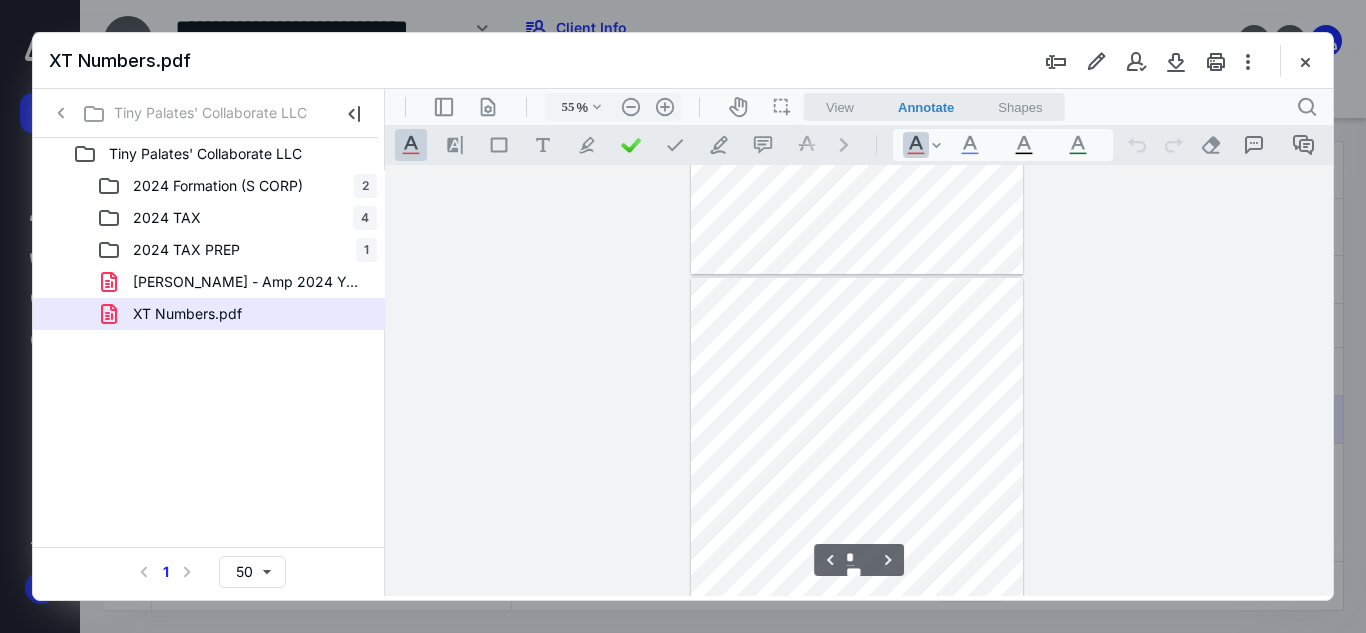 scroll, scrollTop: 259, scrollLeft: 0, axis: vertical 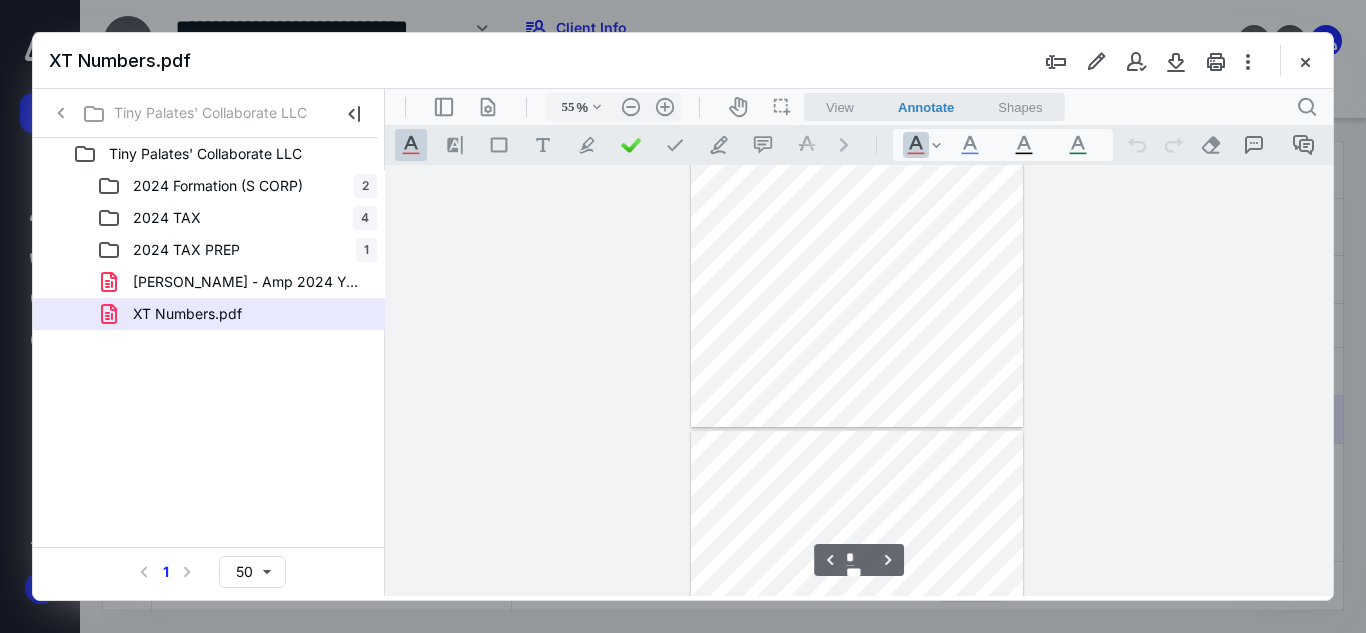 type on "*" 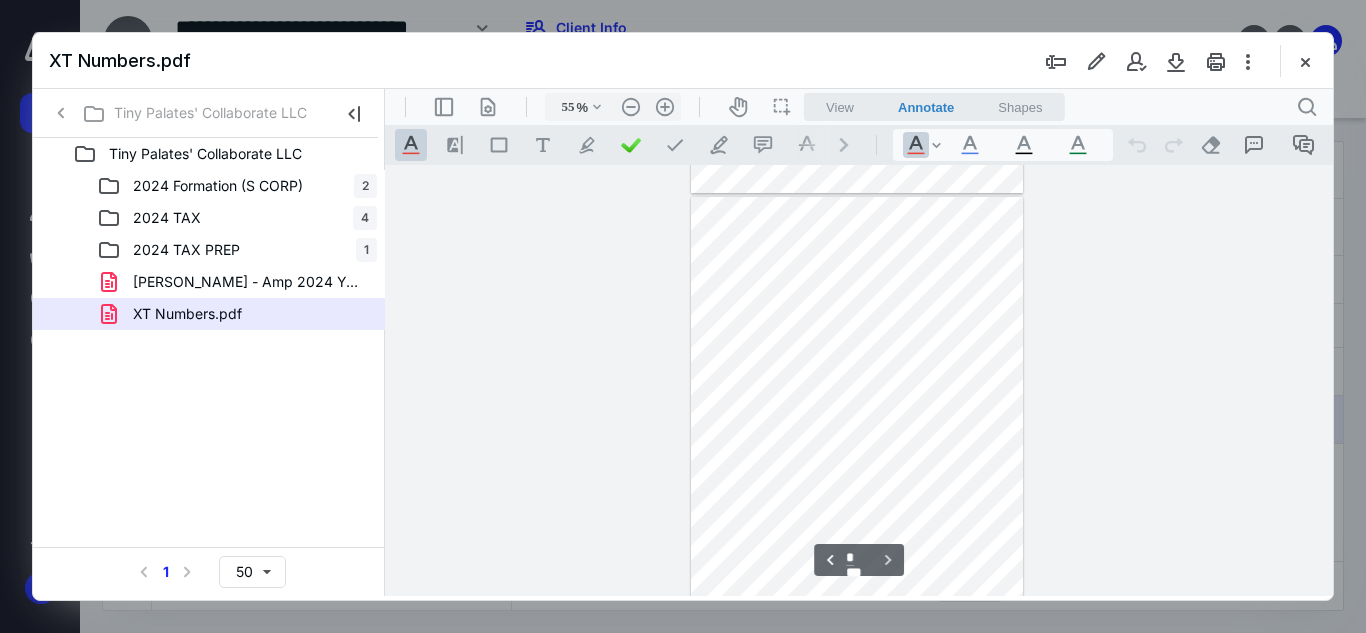 scroll, scrollTop: 859, scrollLeft: 0, axis: vertical 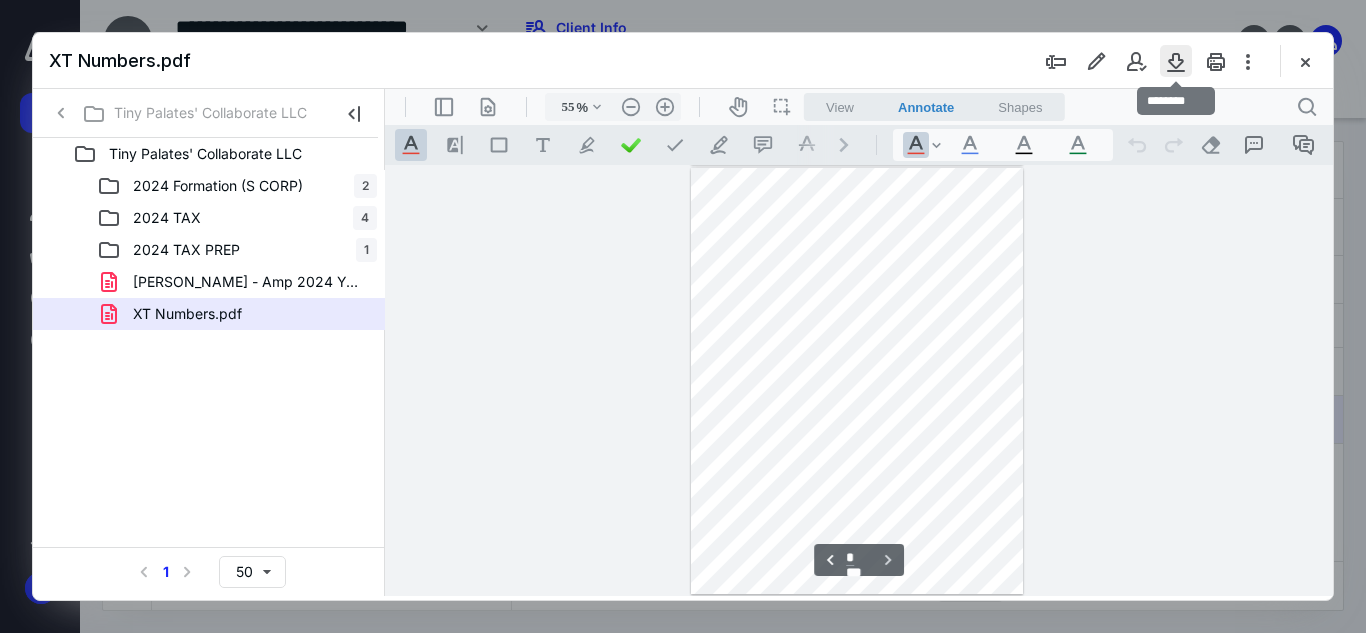 click at bounding box center (1176, 61) 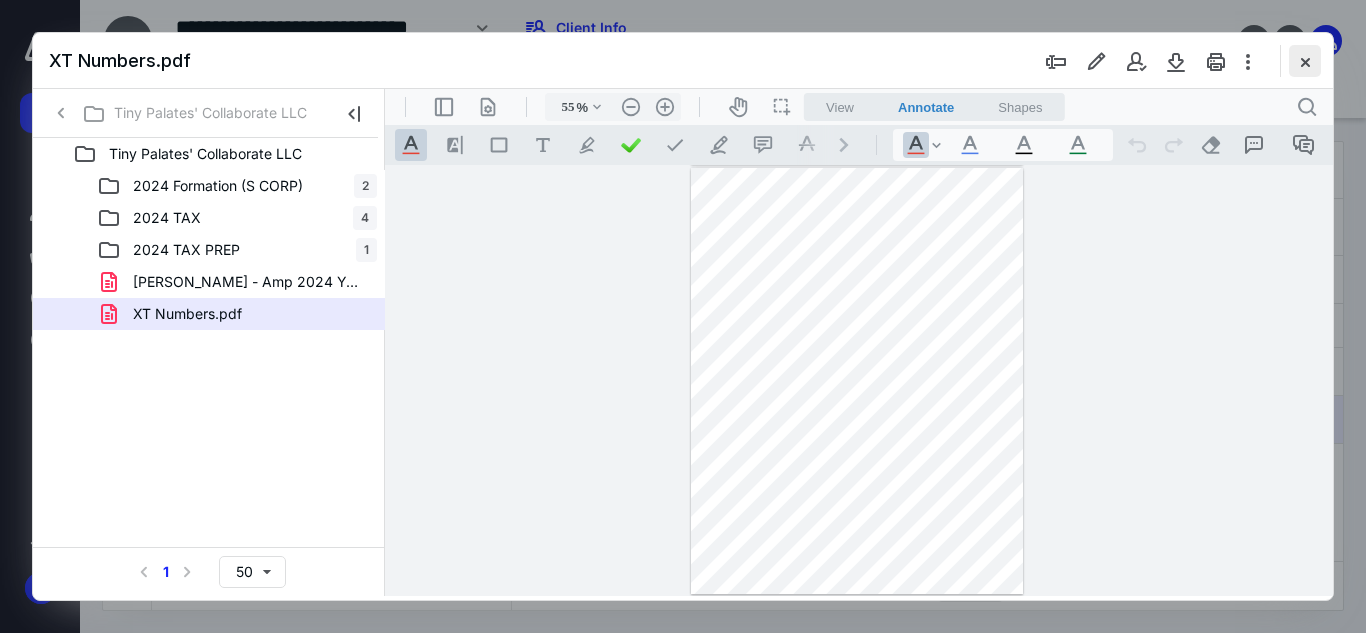 click at bounding box center [1305, 61] 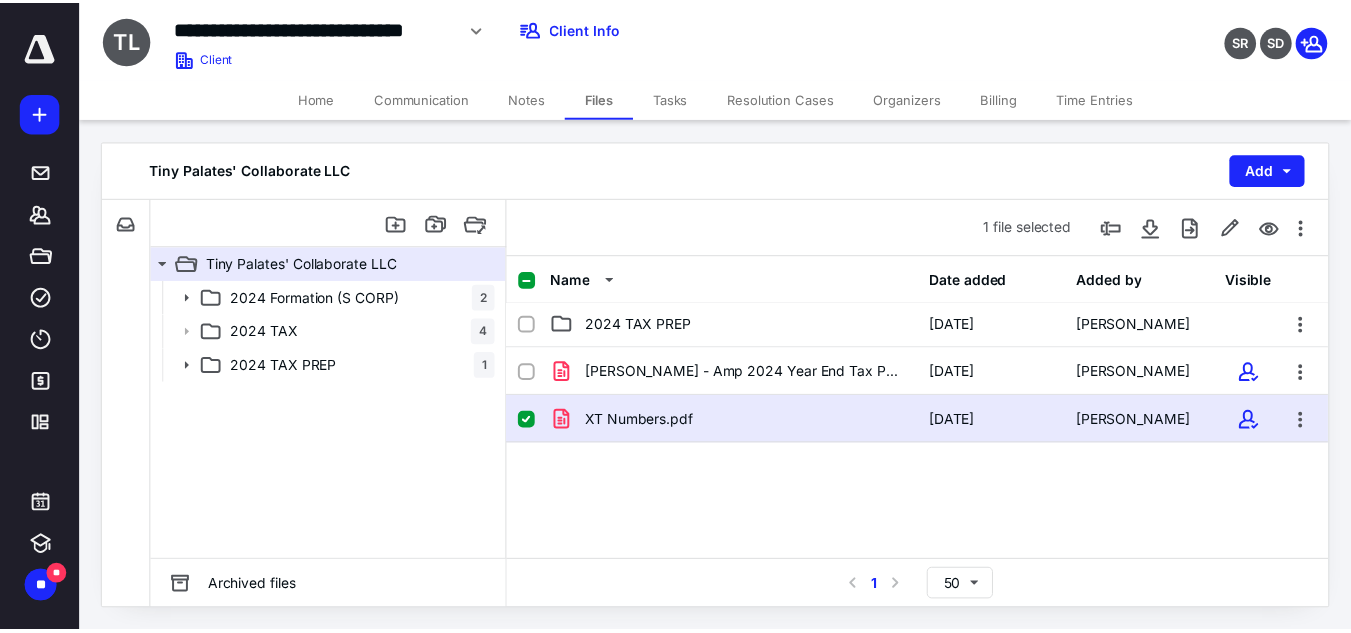 scroll, scrollTop: 0, scrollLeft: 0, axis: both 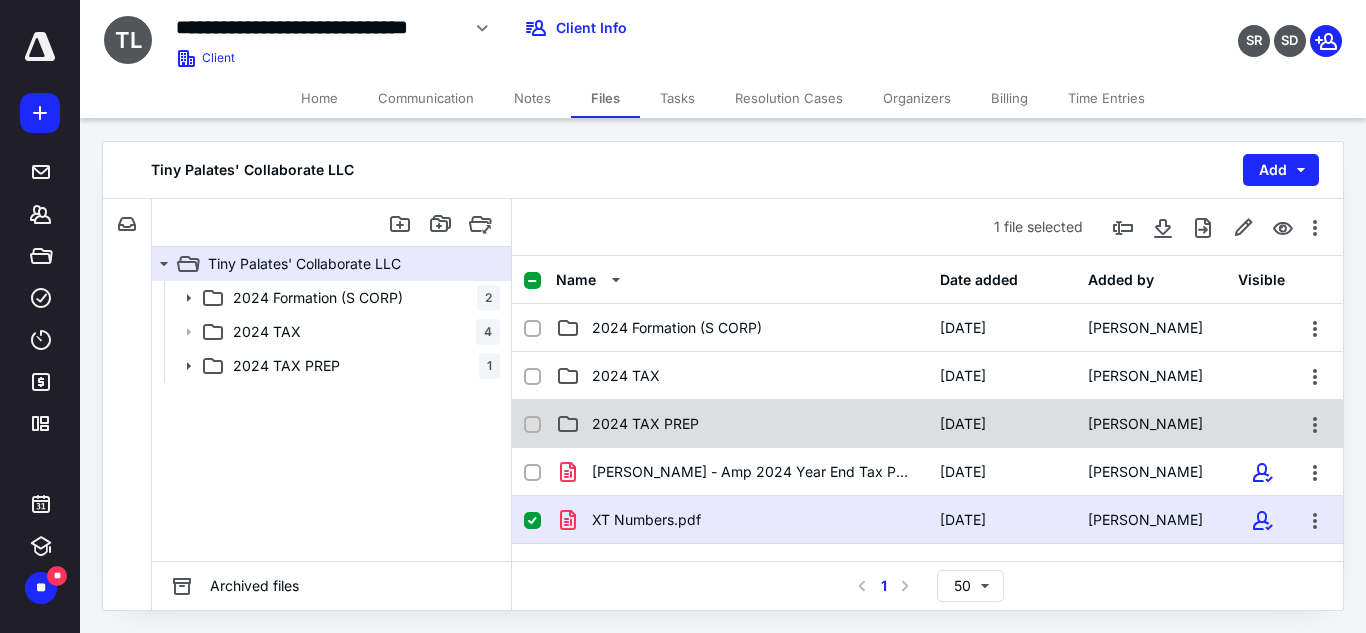 click on "2024 TAX PREP" at bounding box center (645, 424) 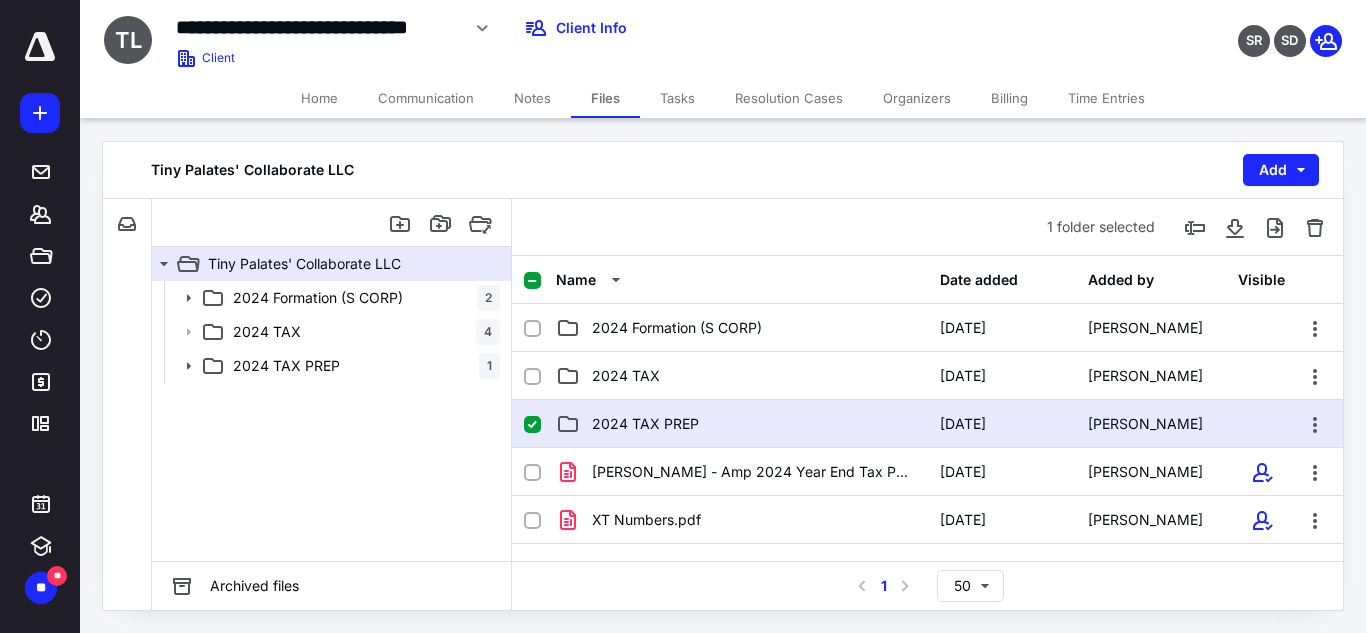 click on "2024 TAX PREP" at bounding box center [645, 424] 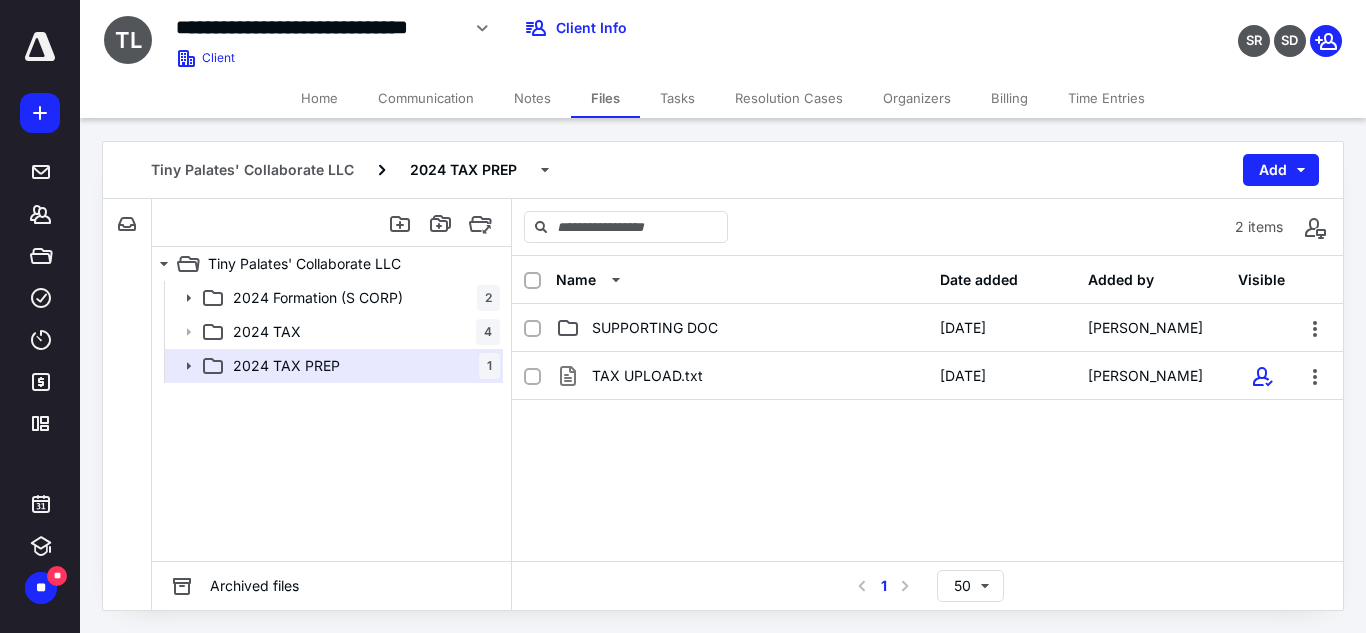 click on "Name Date added Added by Visible SUPPORTING DOC [DATE] [PERSON_NAME] TAX UPLOAD.txt [DATE] [PERSON_NAME]" at bounding box center [927, 408] 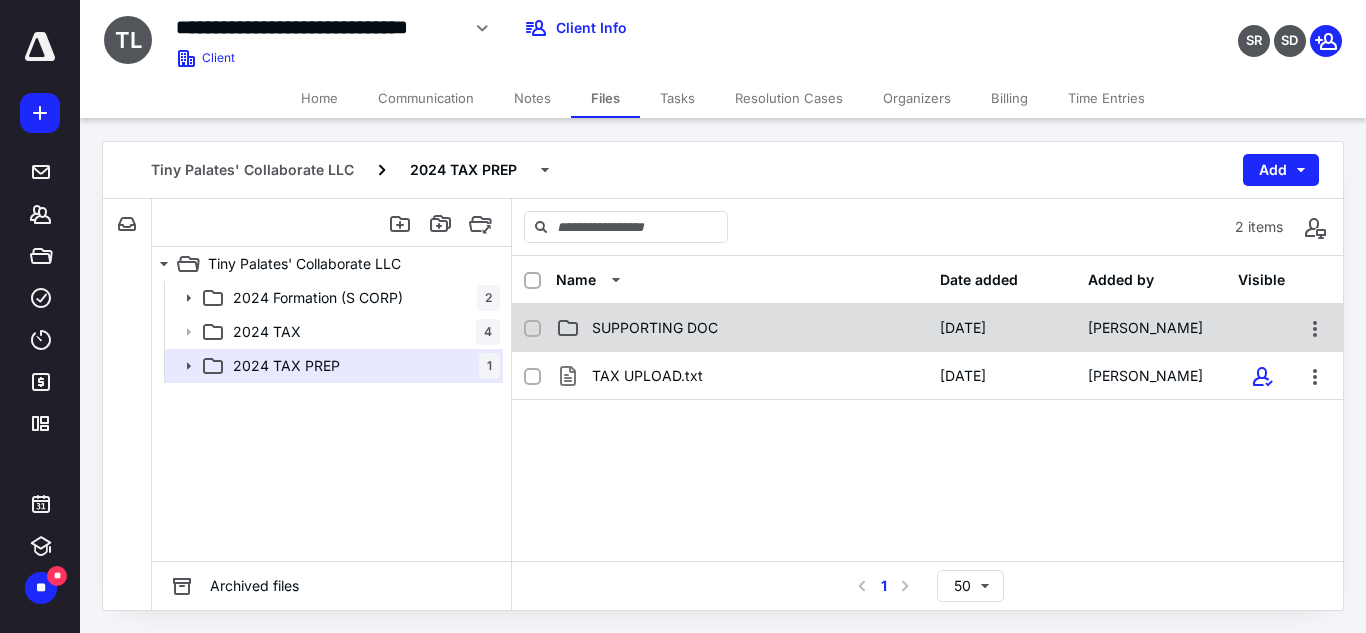click on "SUPPORTING DOC" at bounding box center (742, 328) 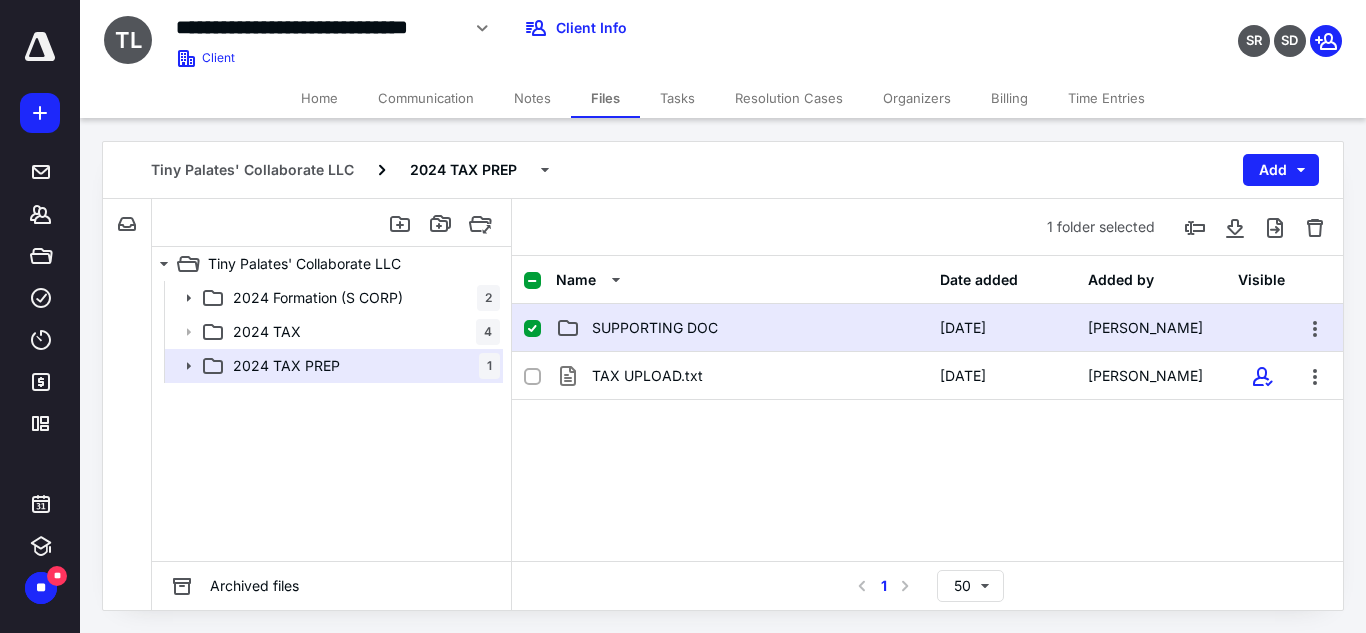 click on "SUPPORTING DOC" at bounding box center (742, 328) 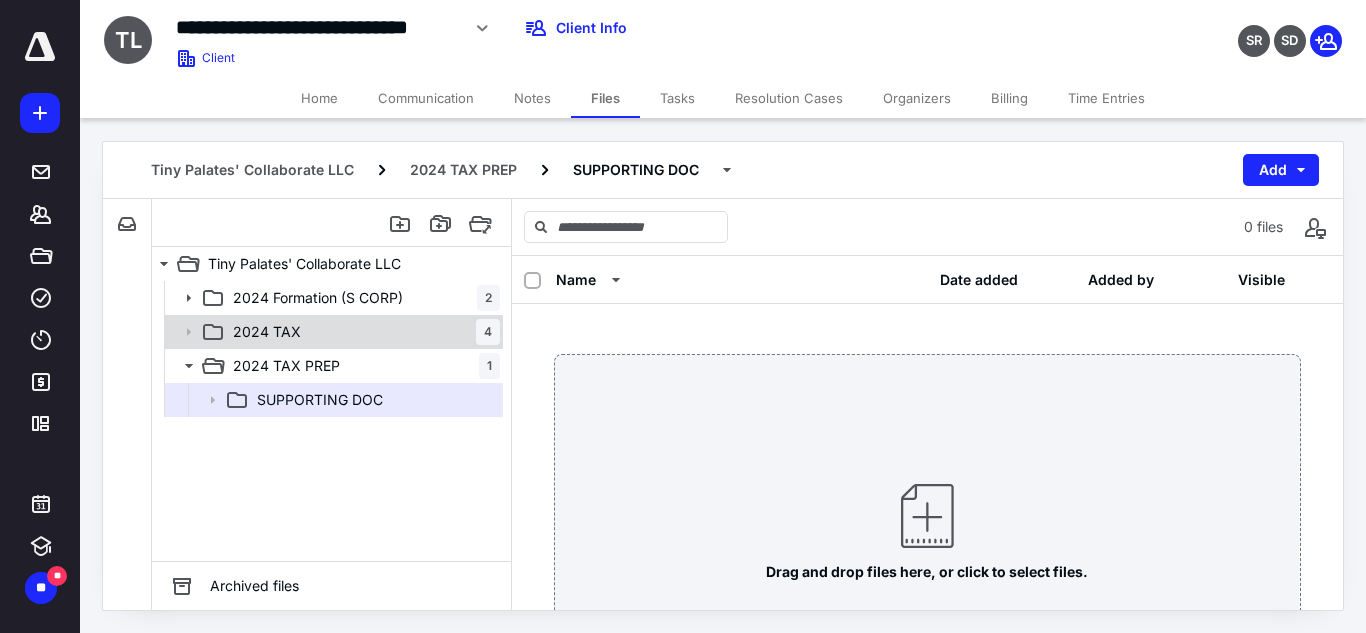 click on "2024 TAX 4" at bounding box center (362, 332) 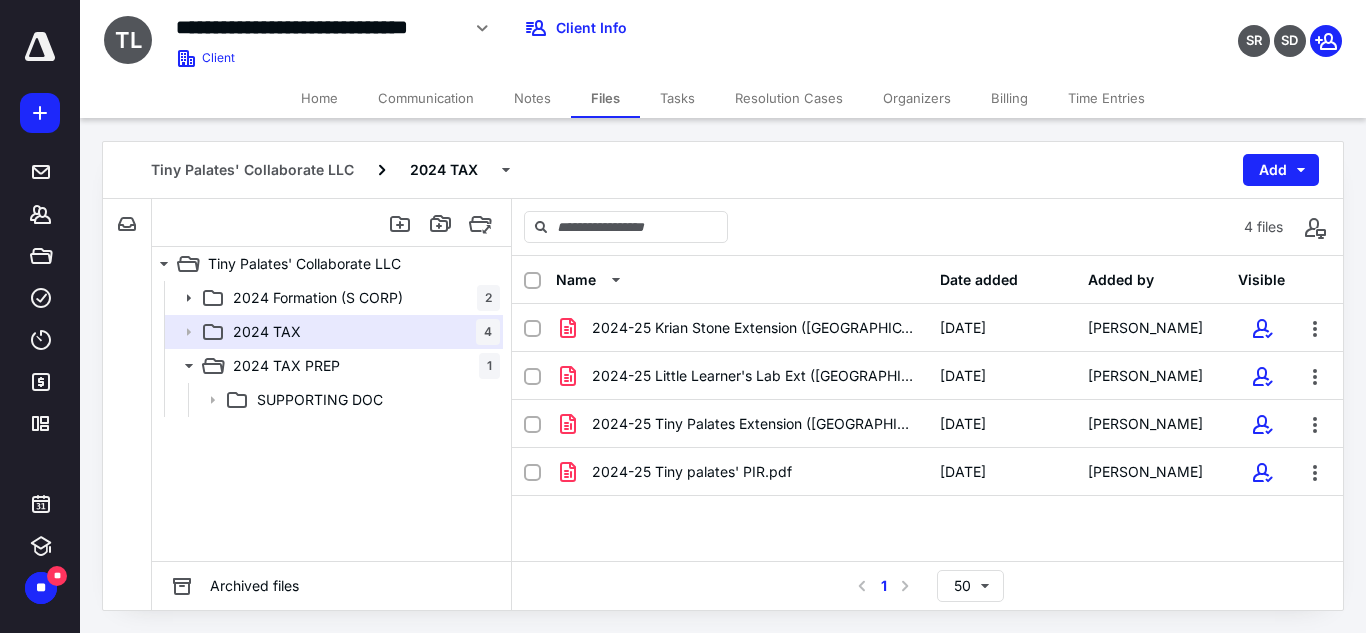 click on "2024-25 Krian Stone Extension ([GEOGRAPHIC_DATA]).pdf [DATE] [PERSON_NAME] 2024-25 Little Learner's Lab Ext ([GEOGRAPHIC_DATA]).pdf [DATE] [PERSON_NAME] 2024-25 Tiny Palates Extension ([GEOGRAPHIC_DATA]).pdf [DATE] [GEOGRAPHIC_DATA][PERSON_NAME] 2024-25 Tiny palates' PIR.pdf [DATE] [PERSON_NAME]" at bounding box center [927, 454] 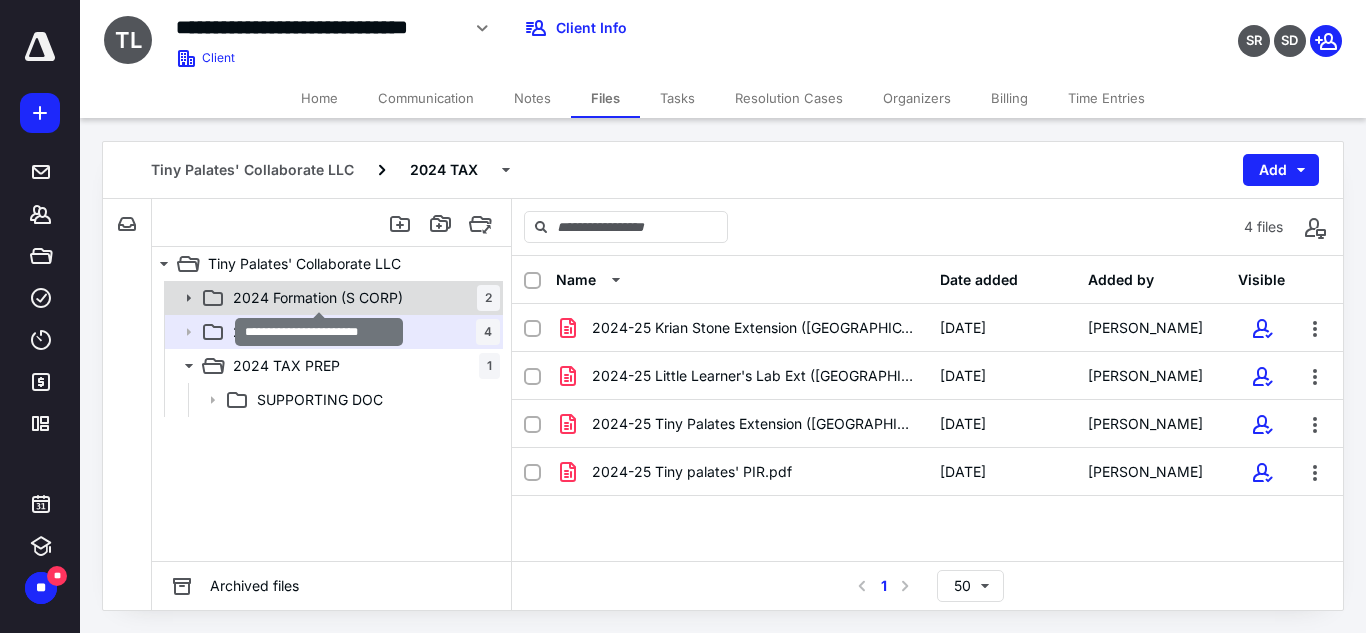click on "2024 Formation (S CORP)" at bounding box center (318, 298) 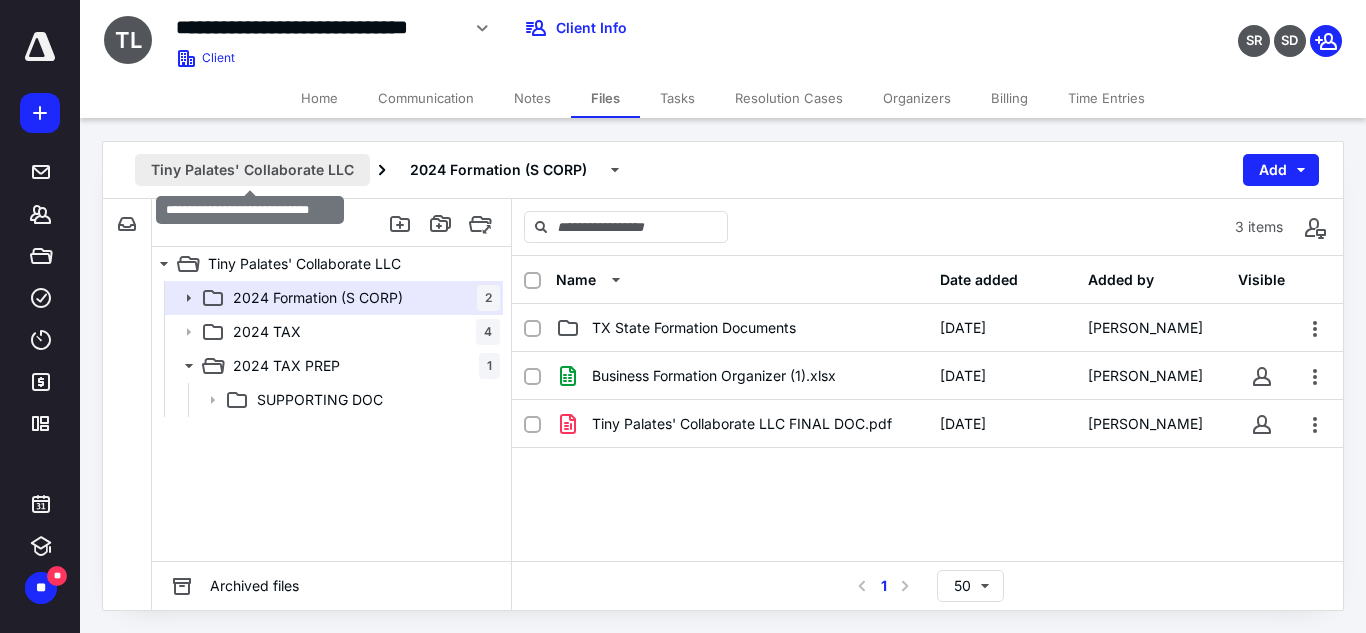 click on "Tiny Palates' Collaborate LLC" at bounding box center (252, 170) 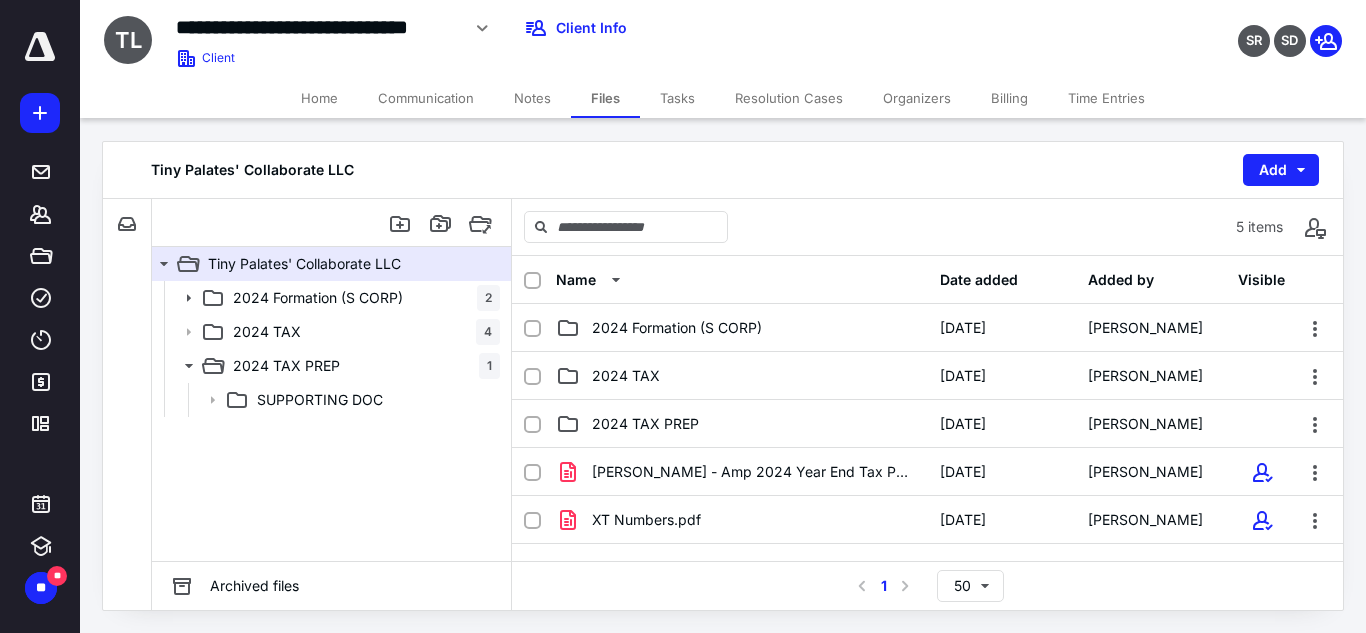 click at bounding box center [540, 280] 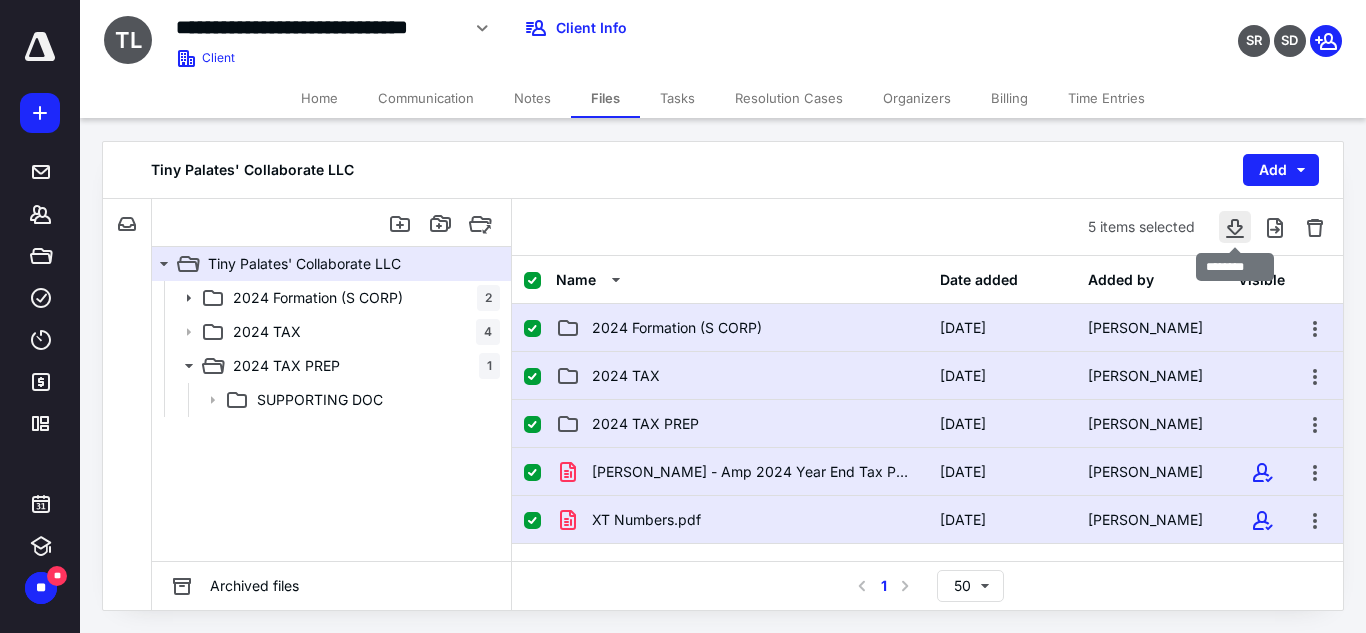 click at bounding box center (1235, 227) 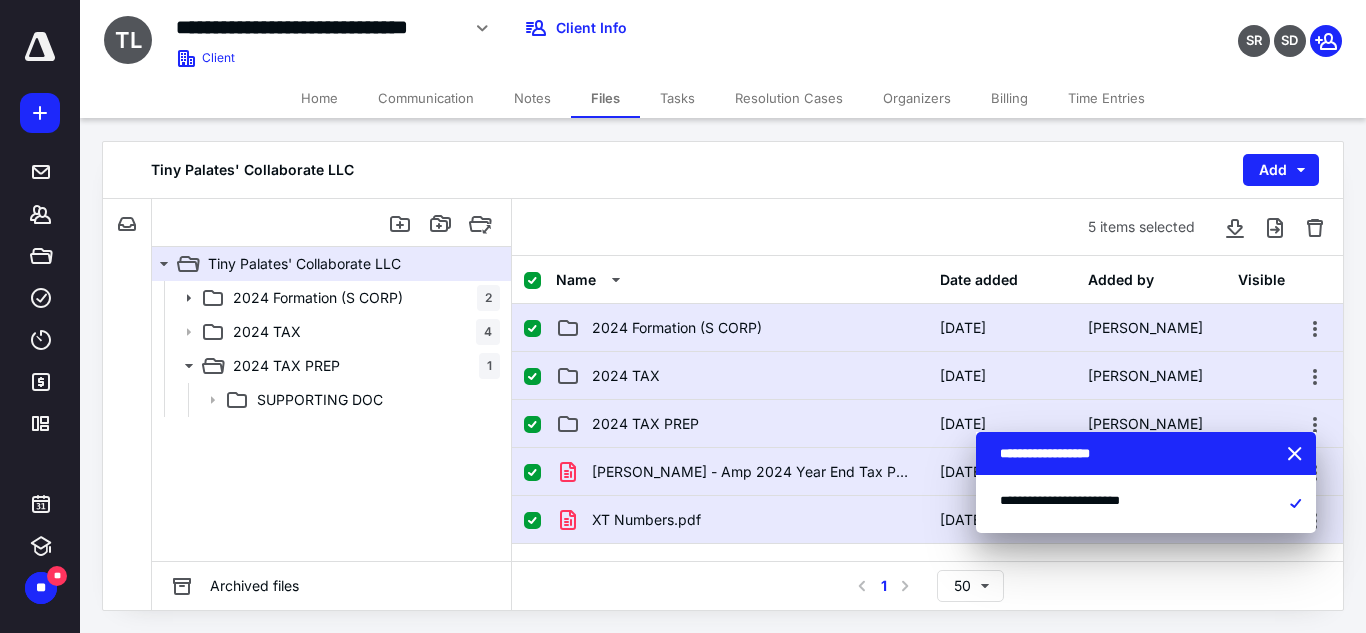 click on "Tiny Palates' Collaborate LLC   Add File Inbox: Tiny Palates' Collaborate LLC This inbox does not have any files Tiny Palates' Collaborate LLC 2024 Formation (S CORP) 2 2024 TAX 4 2024 TAX PREP 1 SUPPORTING DOC 2024 Formation (S CORP) 2 2024 TAX 4 2024 TAX PREP 1 SUPPORTING DOC Archived files 5 items selected Name Date added Added by Visible 2024 Formation (S CORP) [DATE] [PERSON_NAME] 2024 TAX [DATE] [PERSON_NAME] 2024 TAX PREP [DATE] [PERSON_NAME] [PERSON_NAME] - Amp 2024 Year End Tax Package - Consolidated.pdf [DATE] [PERSON_NAME] XT Numbers.pdf [DATE] [PERSON_NAME] Select a page number for more results 1 50" at bounding box center [723, 376] 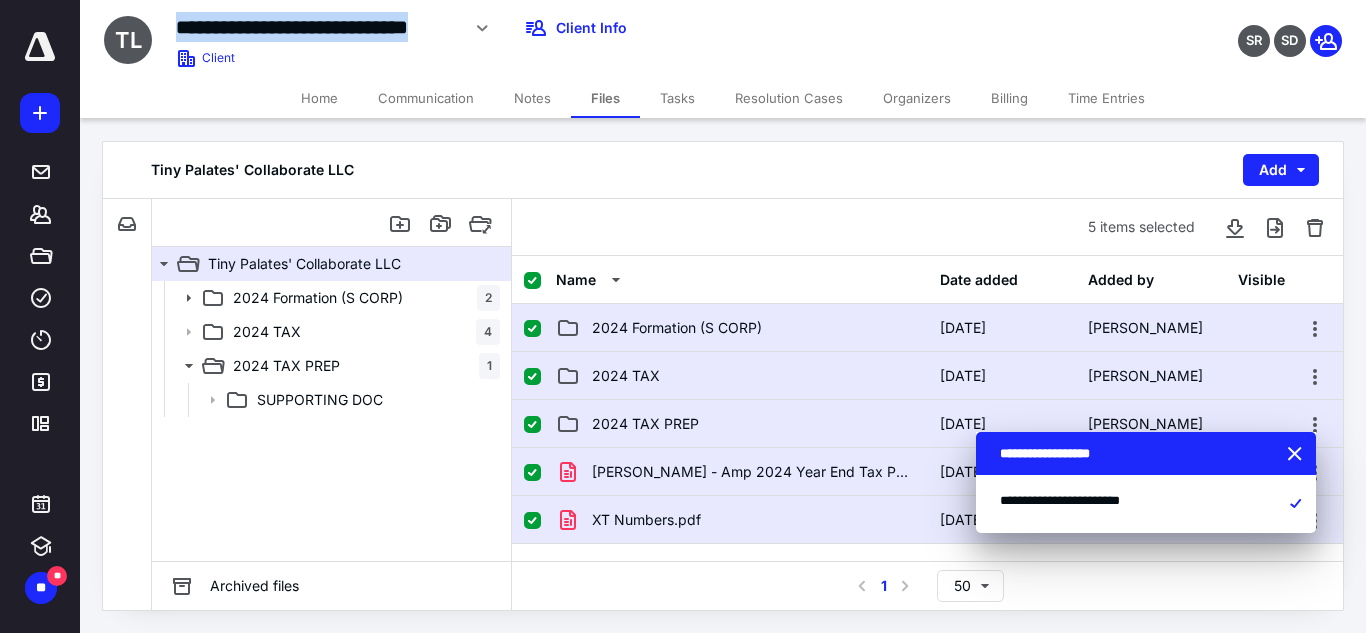 drag, startPoint x: 170, startPoint y: 19, endPoint x: 460, endPoint y: 26, distance: 290.08447 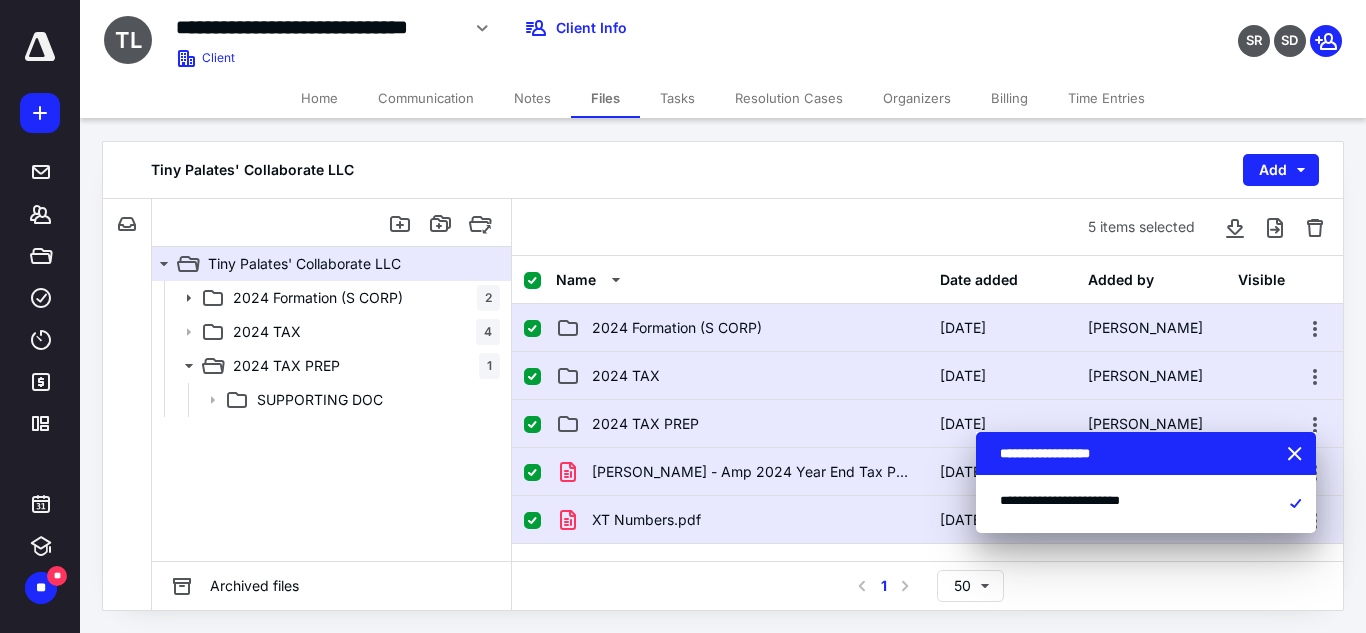 click on "Tiny Palates' Collaborate LLC   Add" at bounding box center (723, 170) 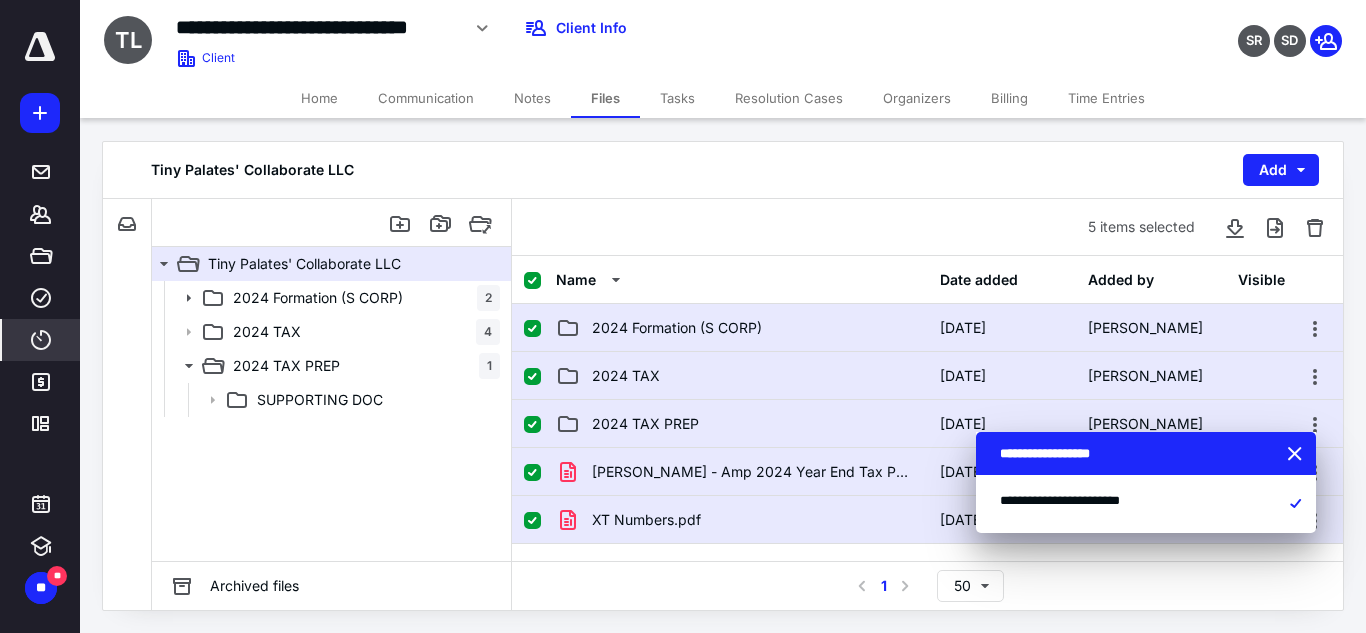 click on "****" at bounding box center (41, 340) 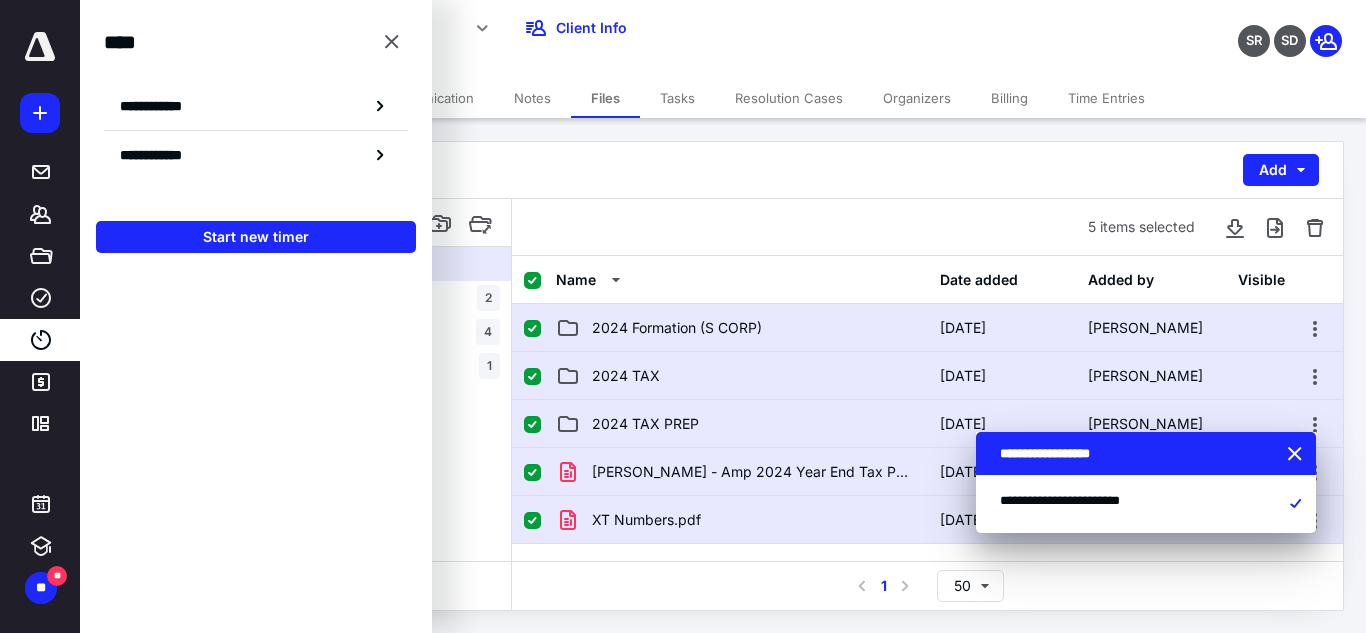 click on "Tiny Palates' Collaborate LLC   Add File Inbox: Tiny Palates' Collaborate LLC This inbox does not have any files Tiny Palates' Collaborate LLC 2024 Formation (S CORP) 2 2024 TAX 4 2024 TAX PREP 1 SUPPORTING DOC 2024 Formation (S CORP) 2 2024 TAX 4 2024 TAX PREP 1 SUPPORTING DOC Archived files 5 items selected Name Date added Added by Visible 2024 Formation (S CORP) [DATE] [PERSON_NAME] 2024 TAX [DATE] [PERSON_NAME] 2024 TAX PREP [DATE] [PERSON_NAME] [PERSON_NAME] - Amp 2024 Year End Tax Package - Consolidated.pdf [DATE] [PERSON_NAME] XT Numbers.pdf [DATE] [PERSON_NAME] Select a page number for more results 1 50" at bounding box center (723, 376) 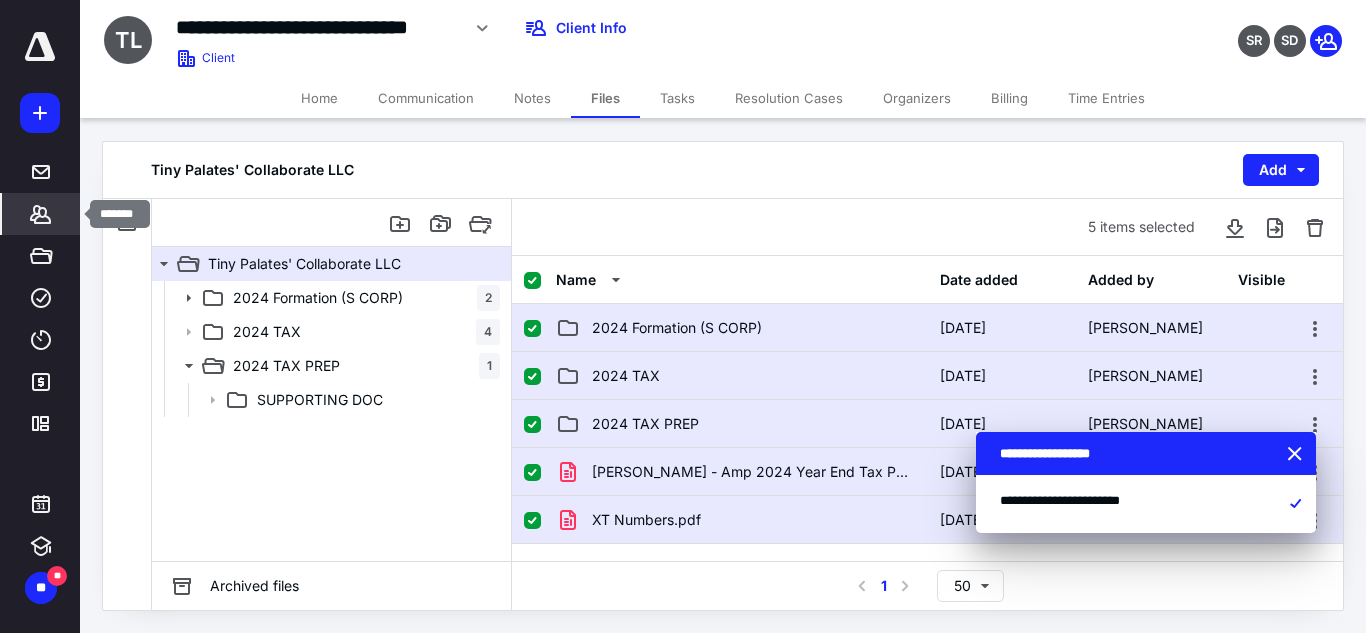 click on "*******" at bounding box center (41, 214) 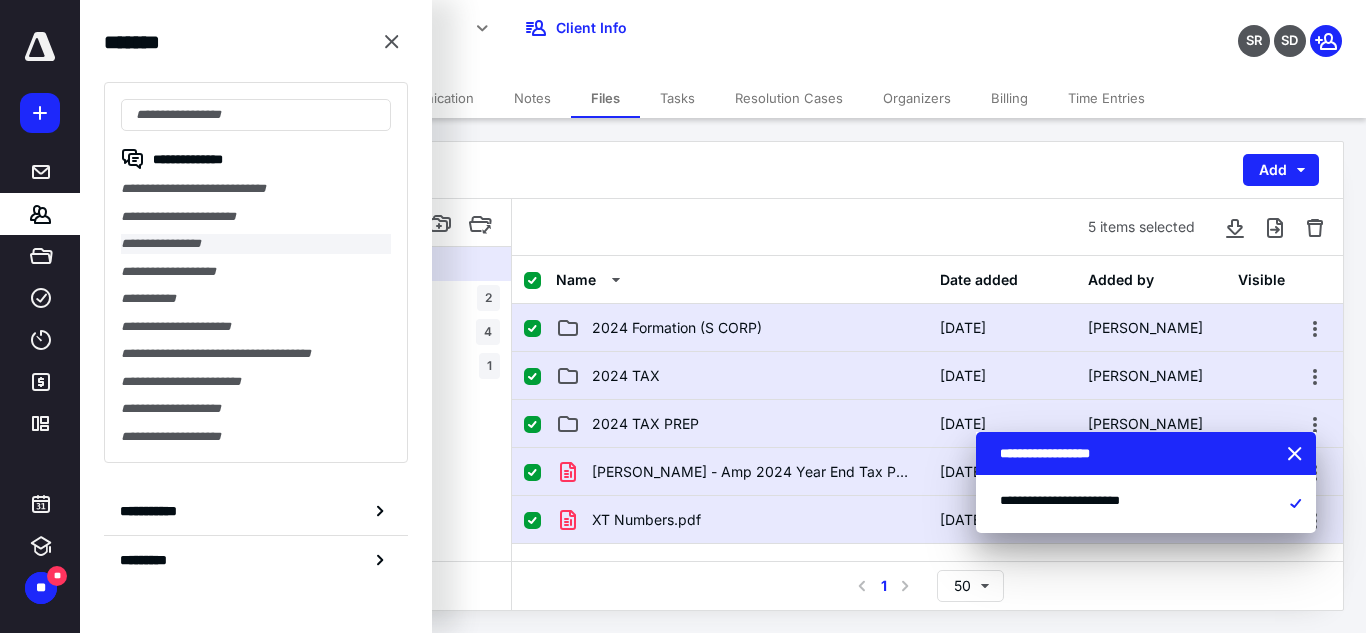 click on "**********" at bounding box center [256, 244] 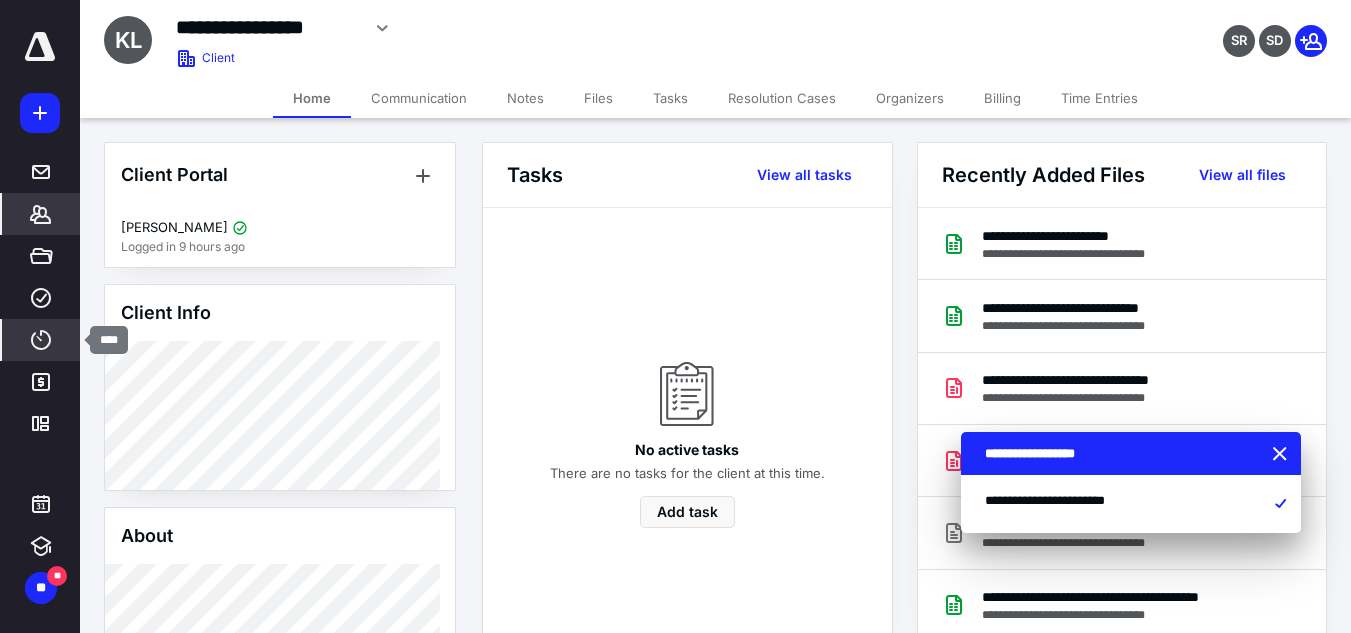 click 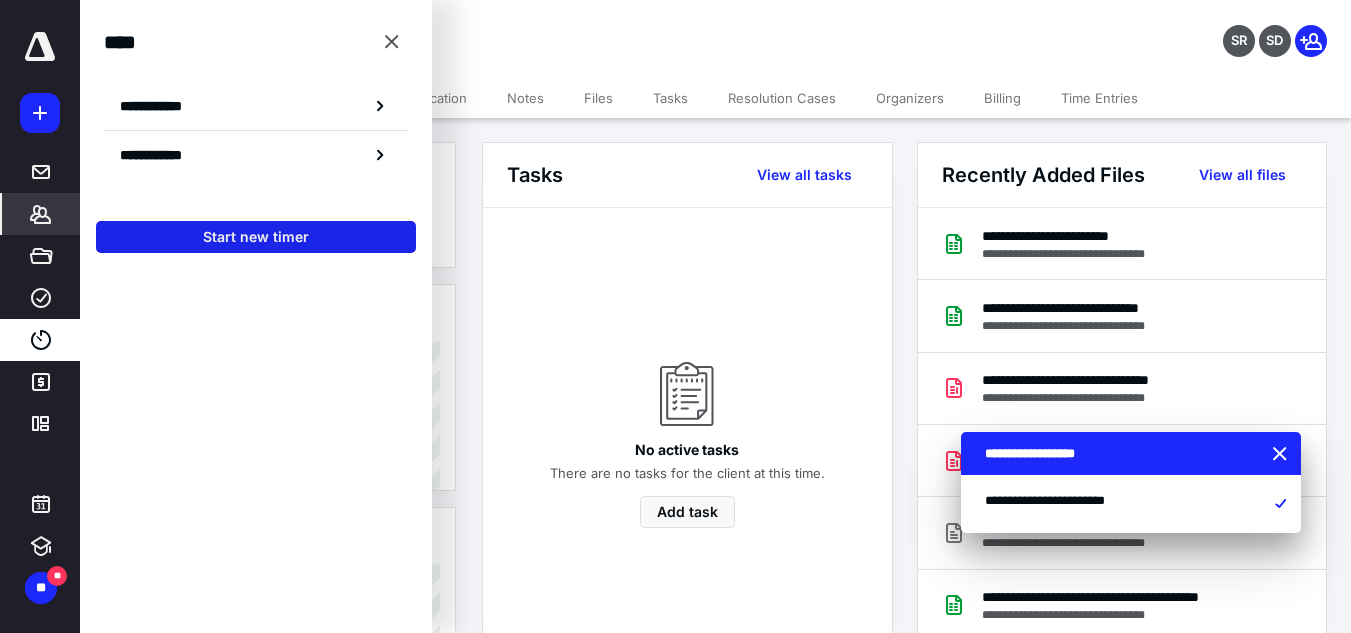 click on "Start new timer" at bounding box center (256, 237) 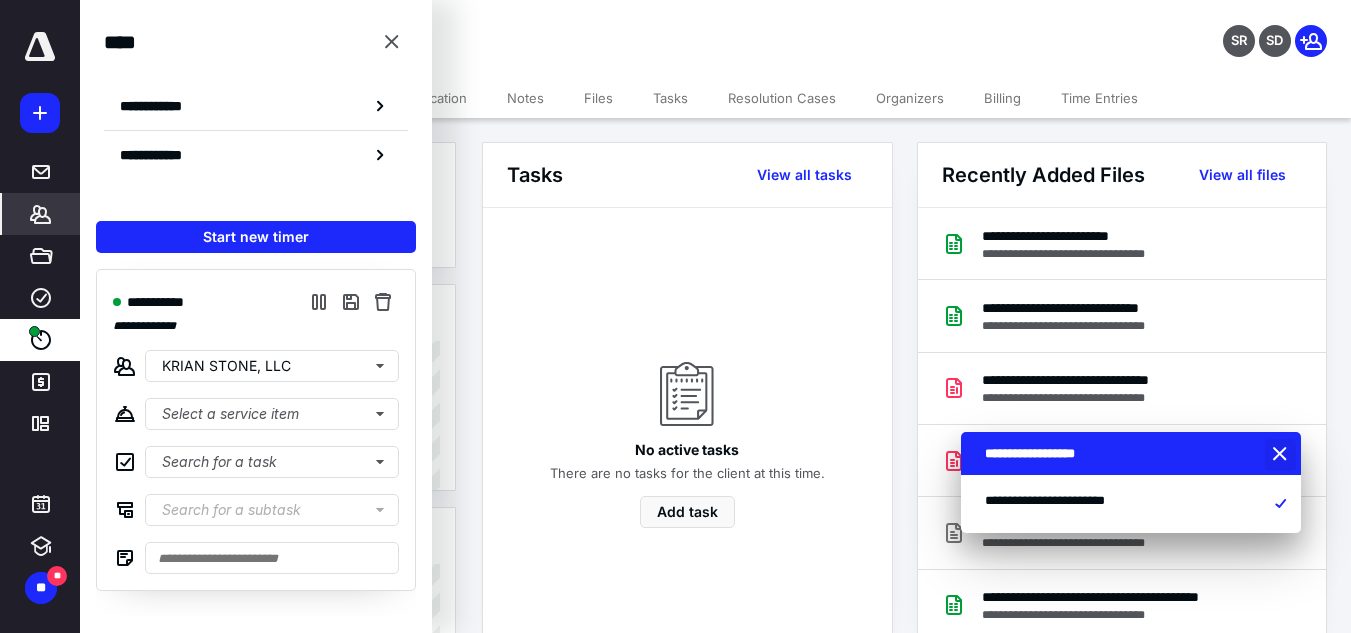 click at bounding box center [1282, 455] 